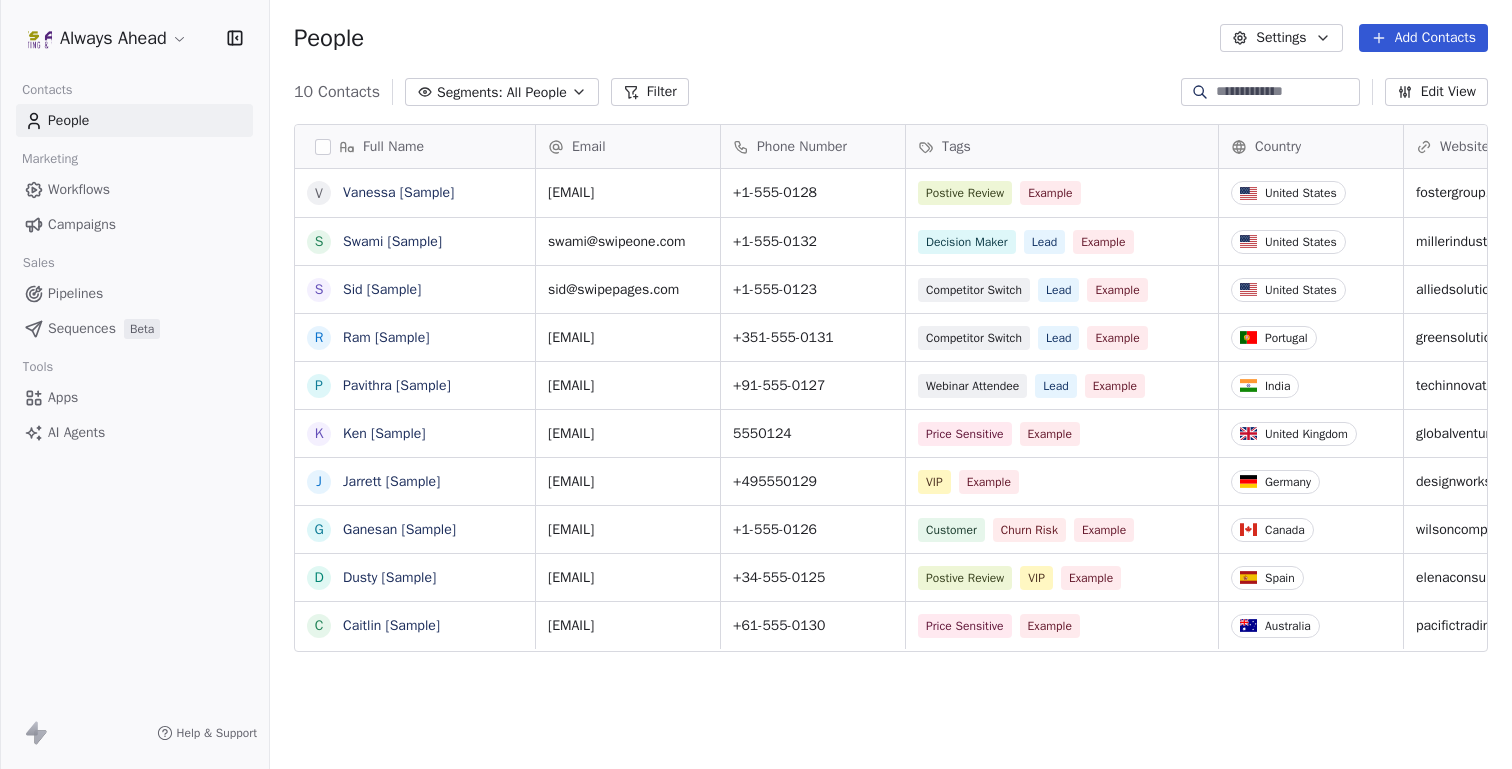 scroll, scrollTop: 0, scrollLeft: 0, axis: both 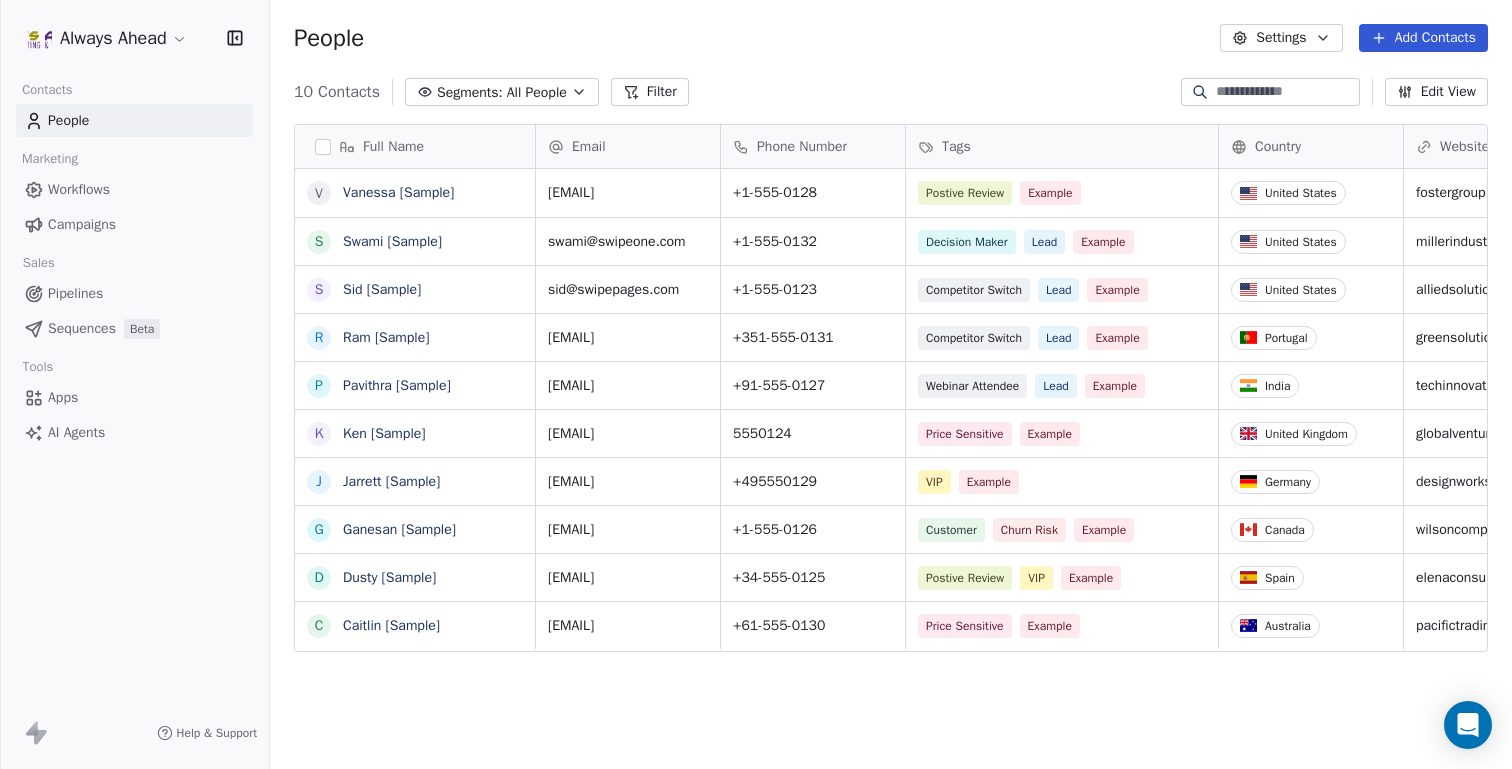 click on "Always Ahead Contacts People Marketing Workflows Campaigns Sales Pipelines Sequences Beta Tools Apps AI Agents Help & Support People Settings Add Contacts 10 Contacts Segments: All People Filter Edit View Tag Add to Sequence Export Full Name V Vanessa [Sample] S Swami [Sample] S Sid [Sample] R Ram [Sample] P Pavithra [Sample] K Ken [Sample] J Jarrett [Sample] G Ganesan [Sample] D Dusty [Sample] C Caitlin [Sample] Email Phone Number Tags Country Website Job Title Status Contact Source [EMAIL] +1-[PHONE] Postive Review Example United States [WEBSITE] Managing Director Closed Won Referral [EMAIL] +1-[PHONE] Decision Maker Lead Example United States [WEBSITE] President New Lead Social Media [EMAIL] +1-[PHONE] Competitor Switch Lead Example United States [WEBSITE] Director of Operations Qualifying Website Form [EMAIL] +351-[PHONE] Competitor Switch Lead Example Portugal [WEBSITE] Sustainability Head Closed Won Facebook Ad Lead" at bounding box center [756, 384] 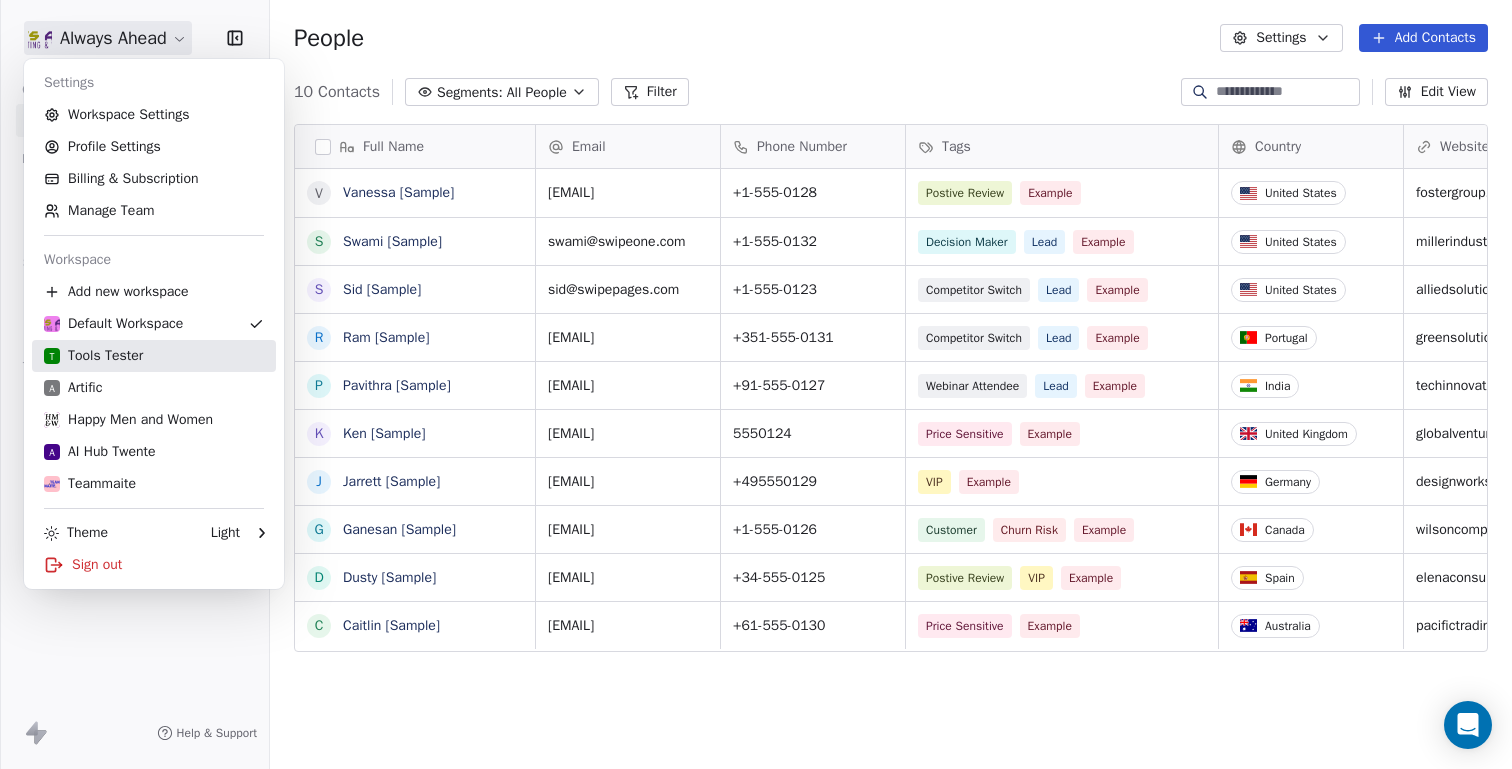 click on "T Tools Tester" at bounding box center (93, 356) 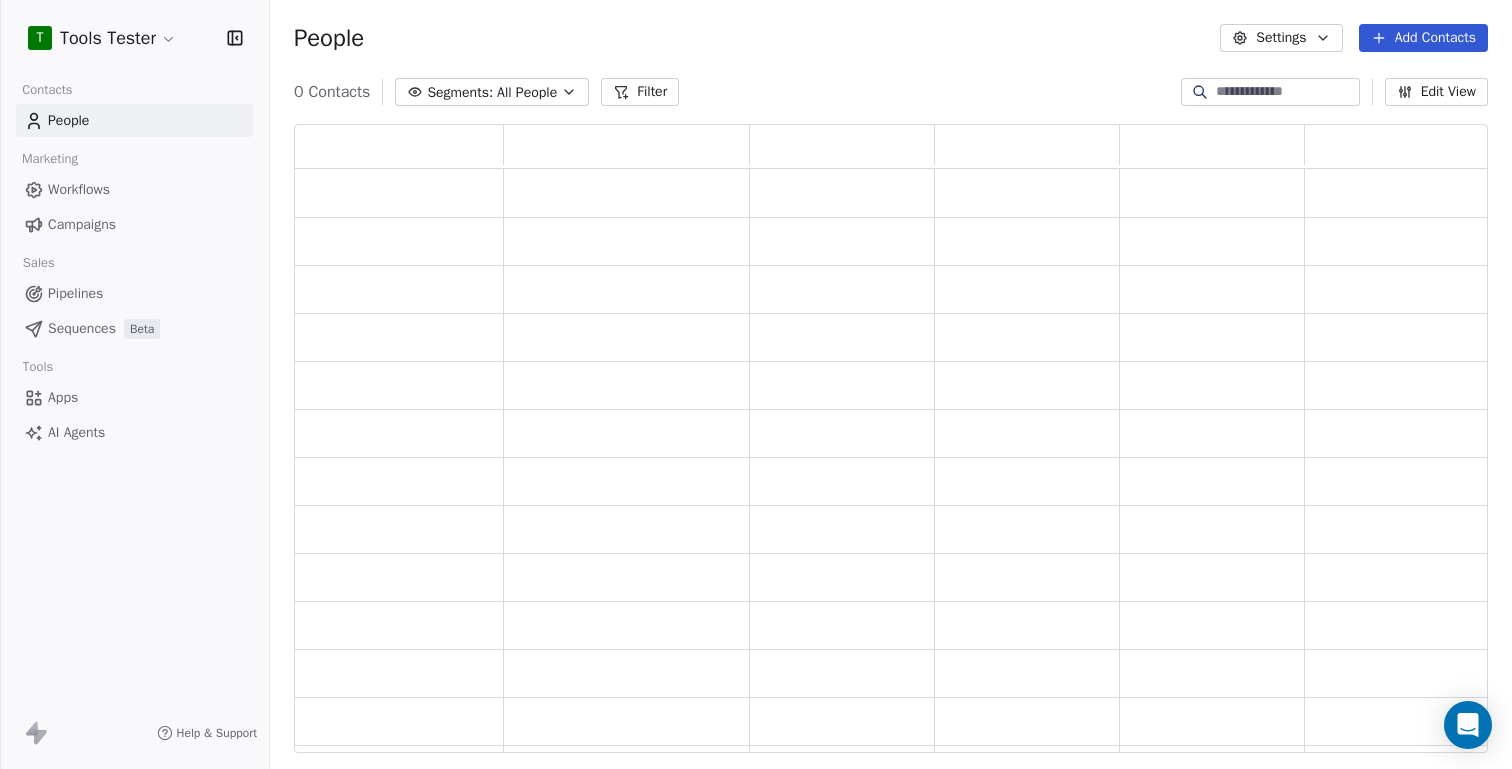 scroll, scrollTop: 1, scrollLeft: 1, axis: both 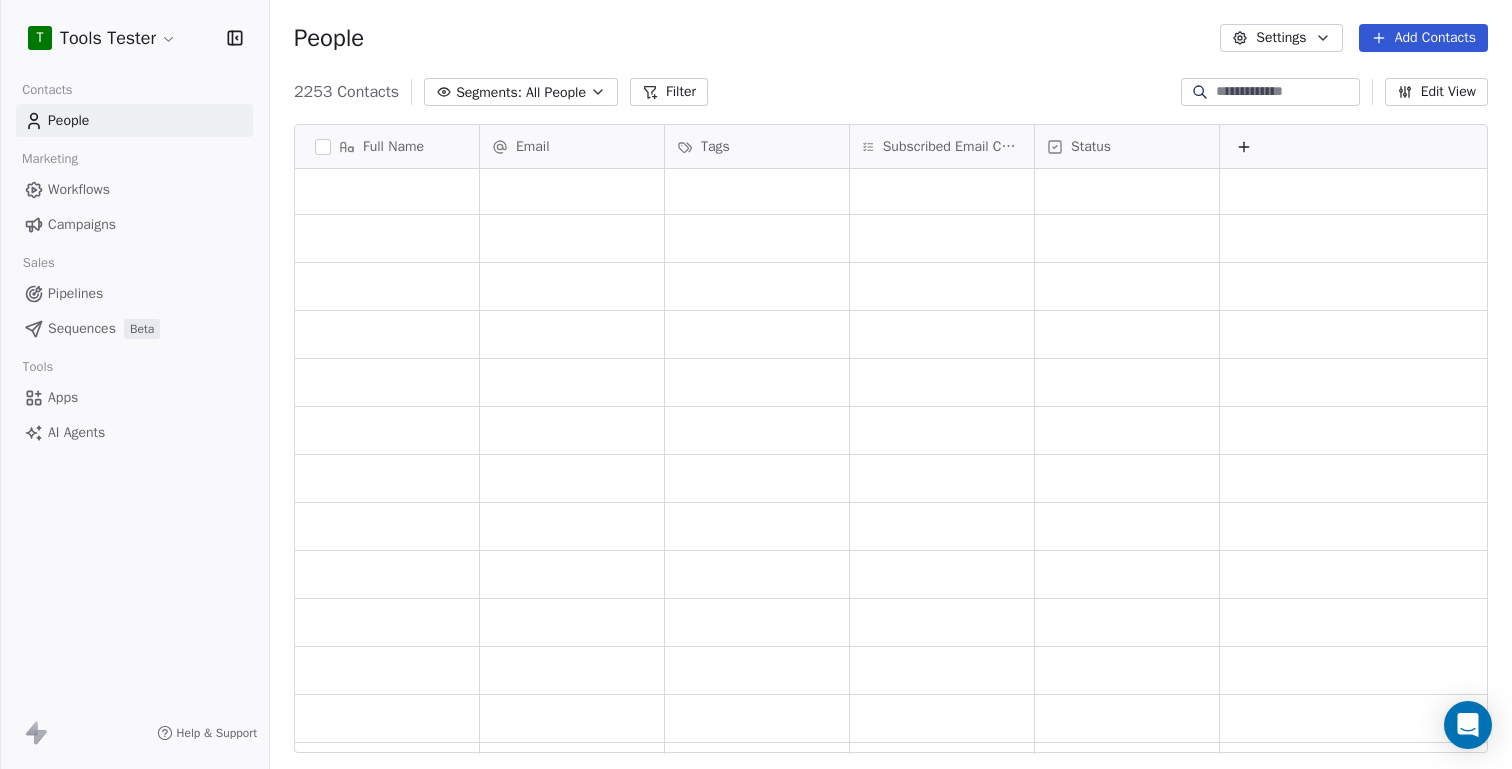 click on "Campaigns" at bounding box center [82, 224] 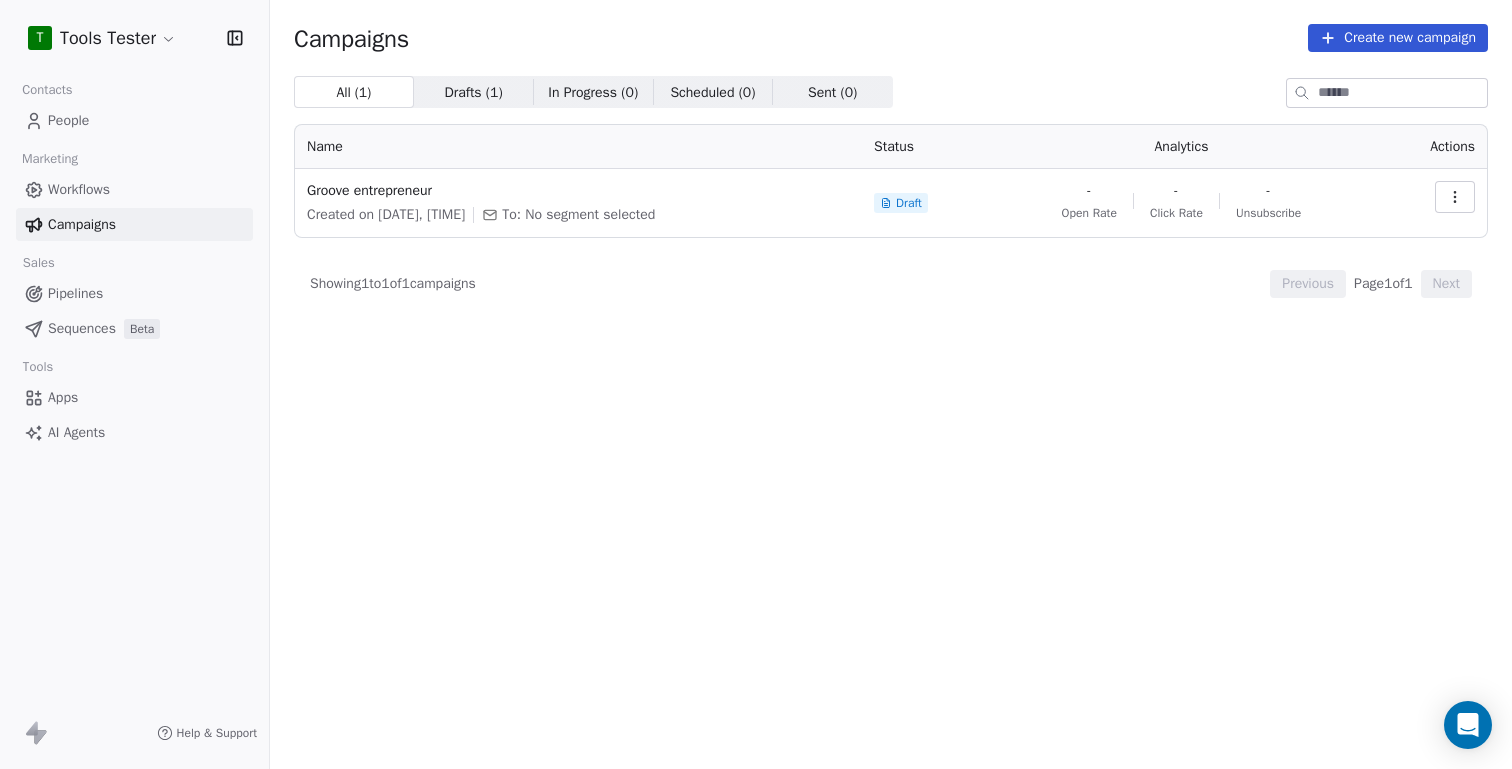 click on "Create new campaign" at bounding box center (1398, 38) 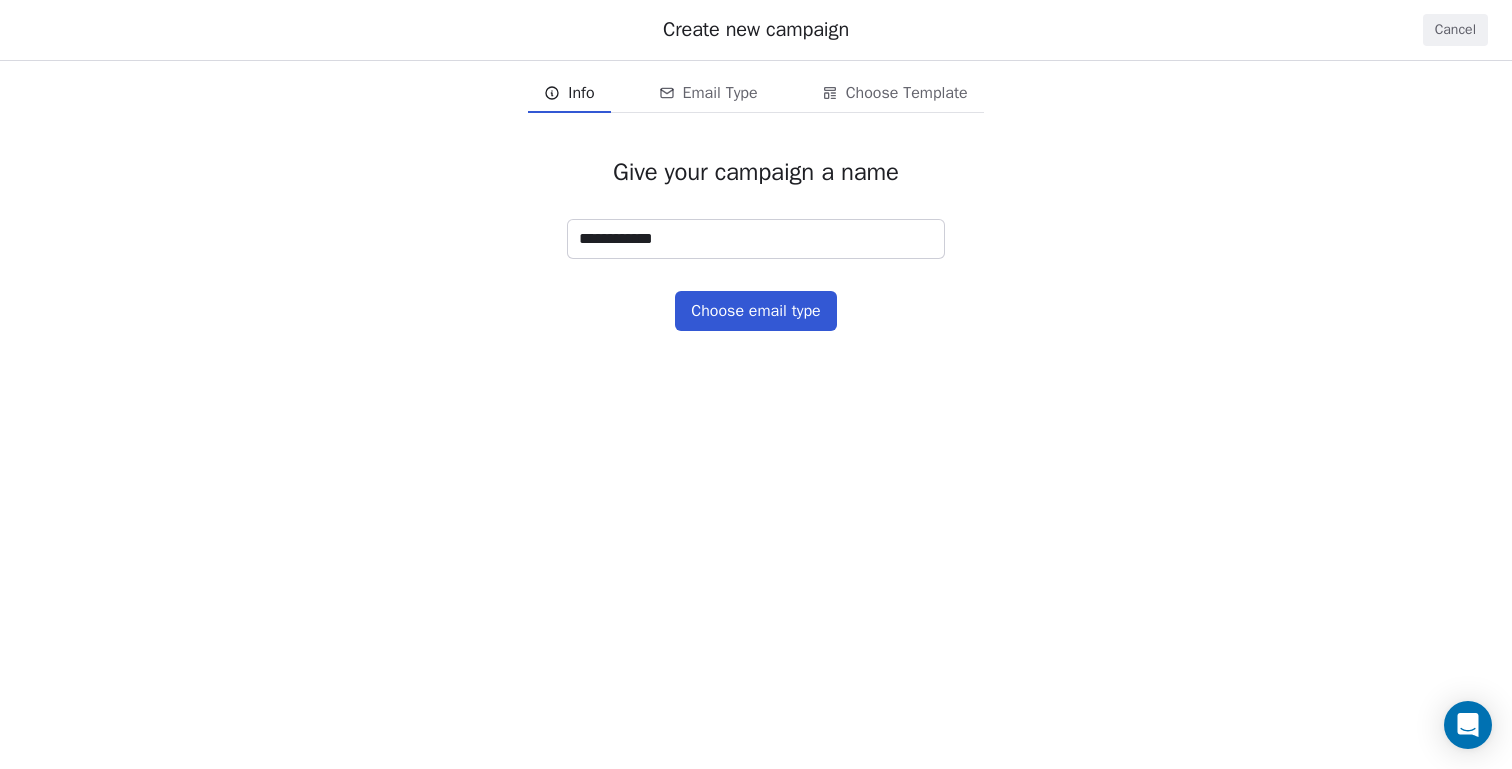 type on "**********" 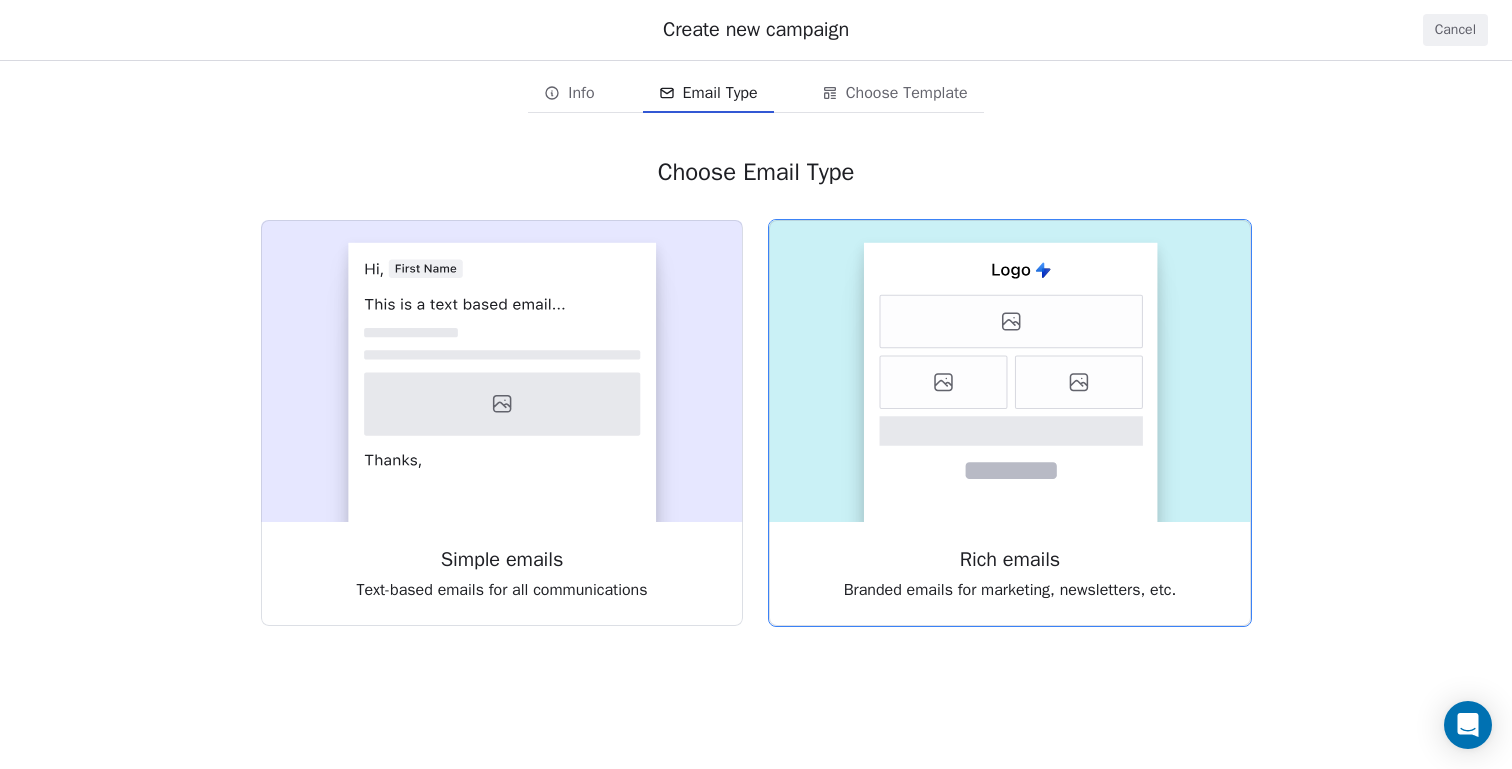 click 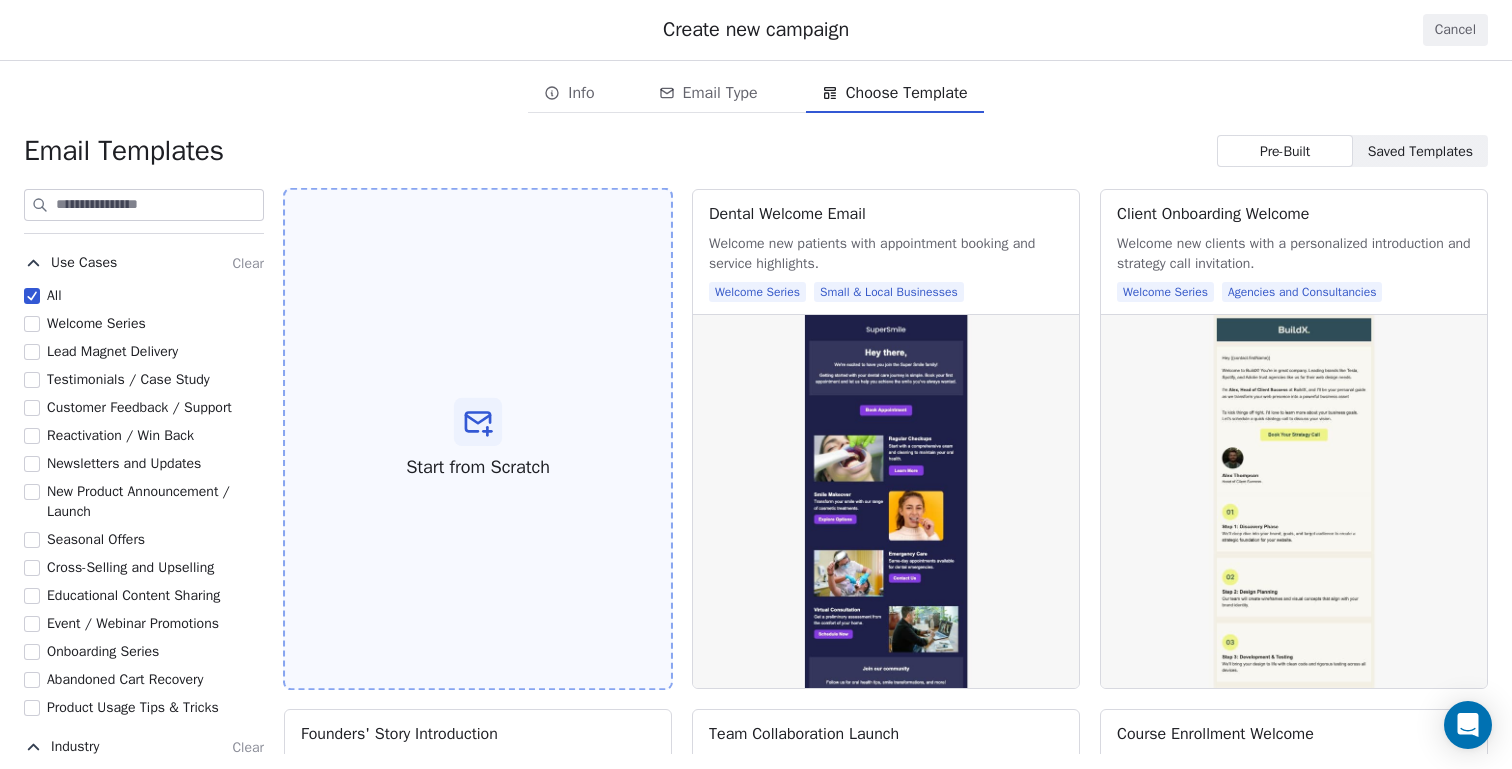 click 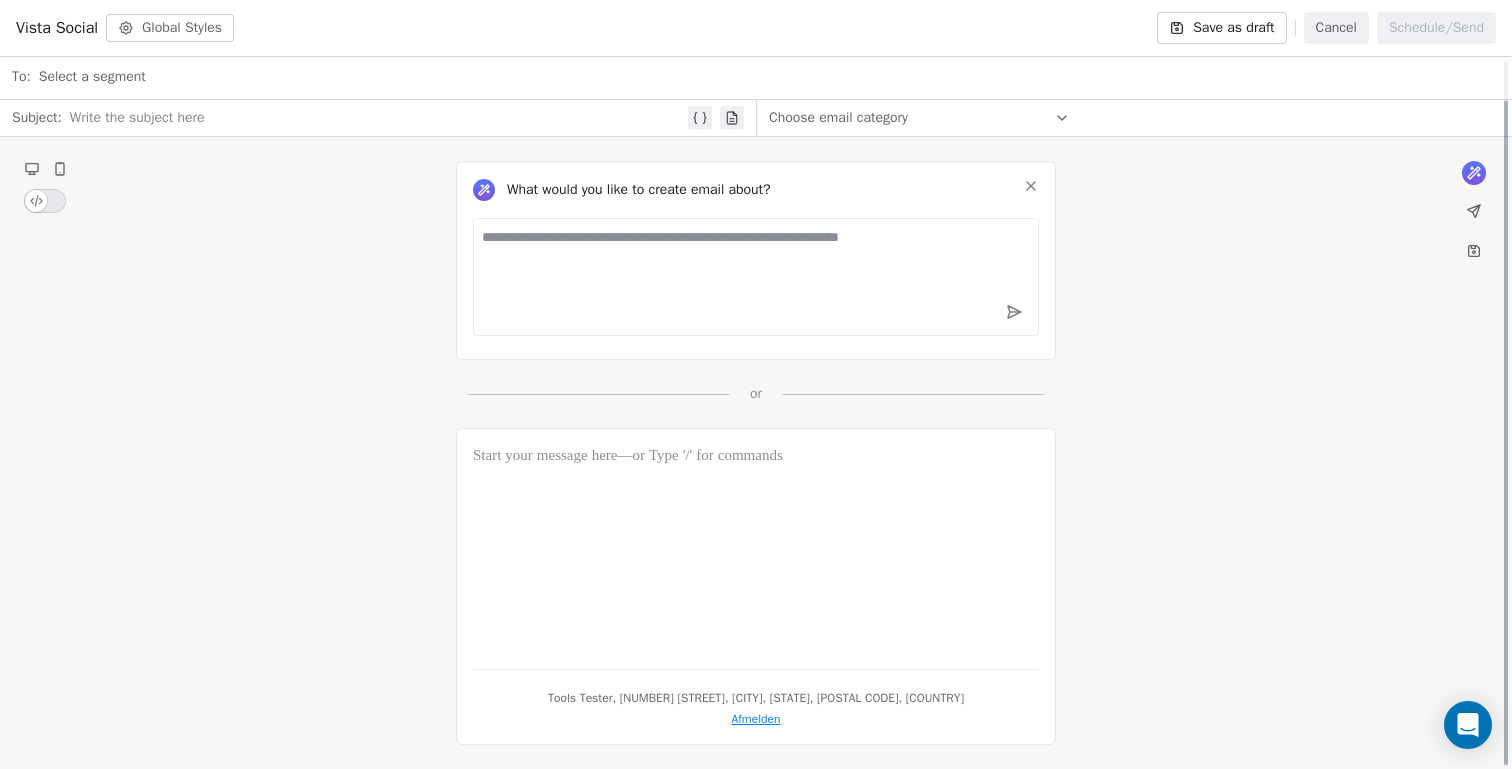 scroll, scrollTop: 0, scrollLeft: 0, axis: both 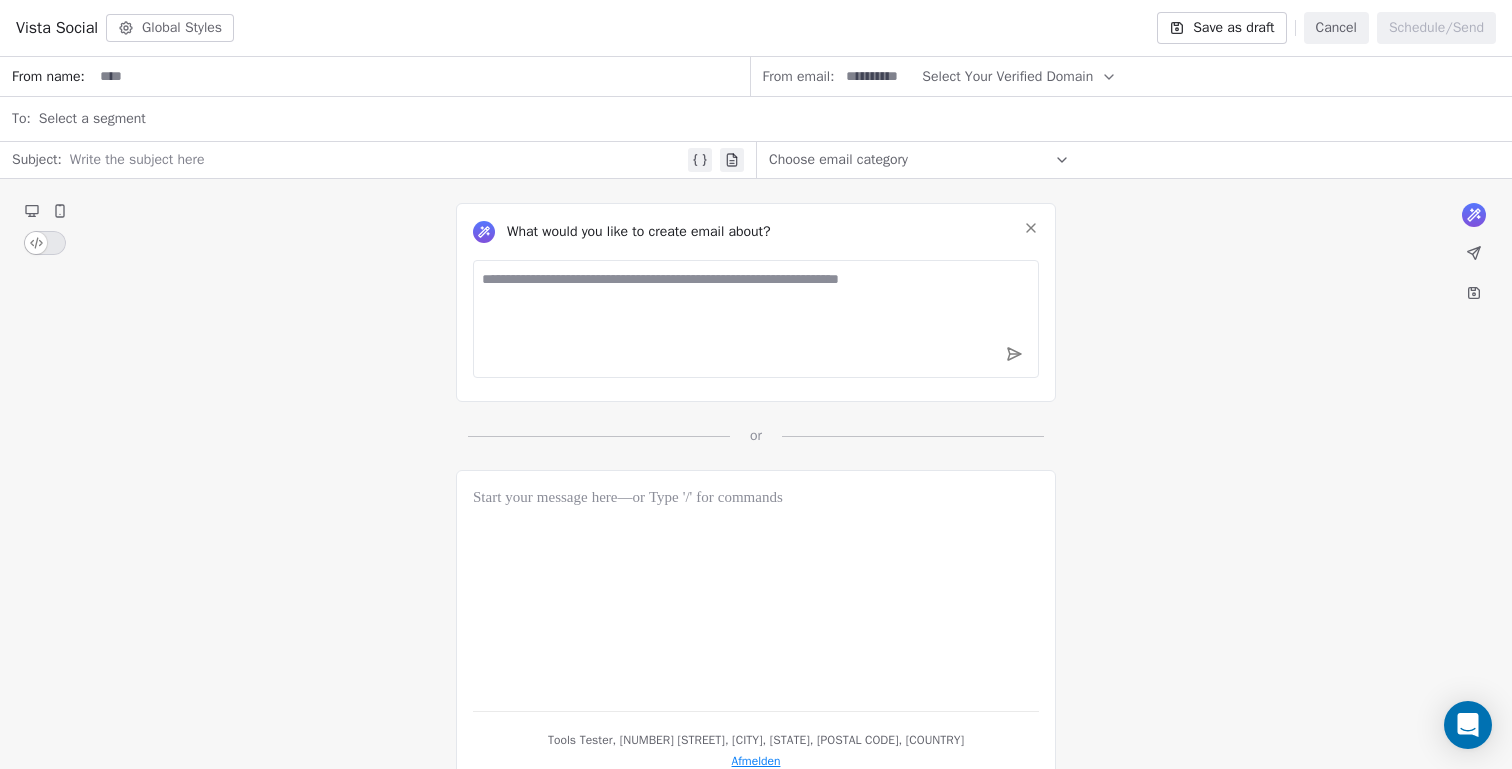 click on "Choose email category" at bounding box center [919, 160] 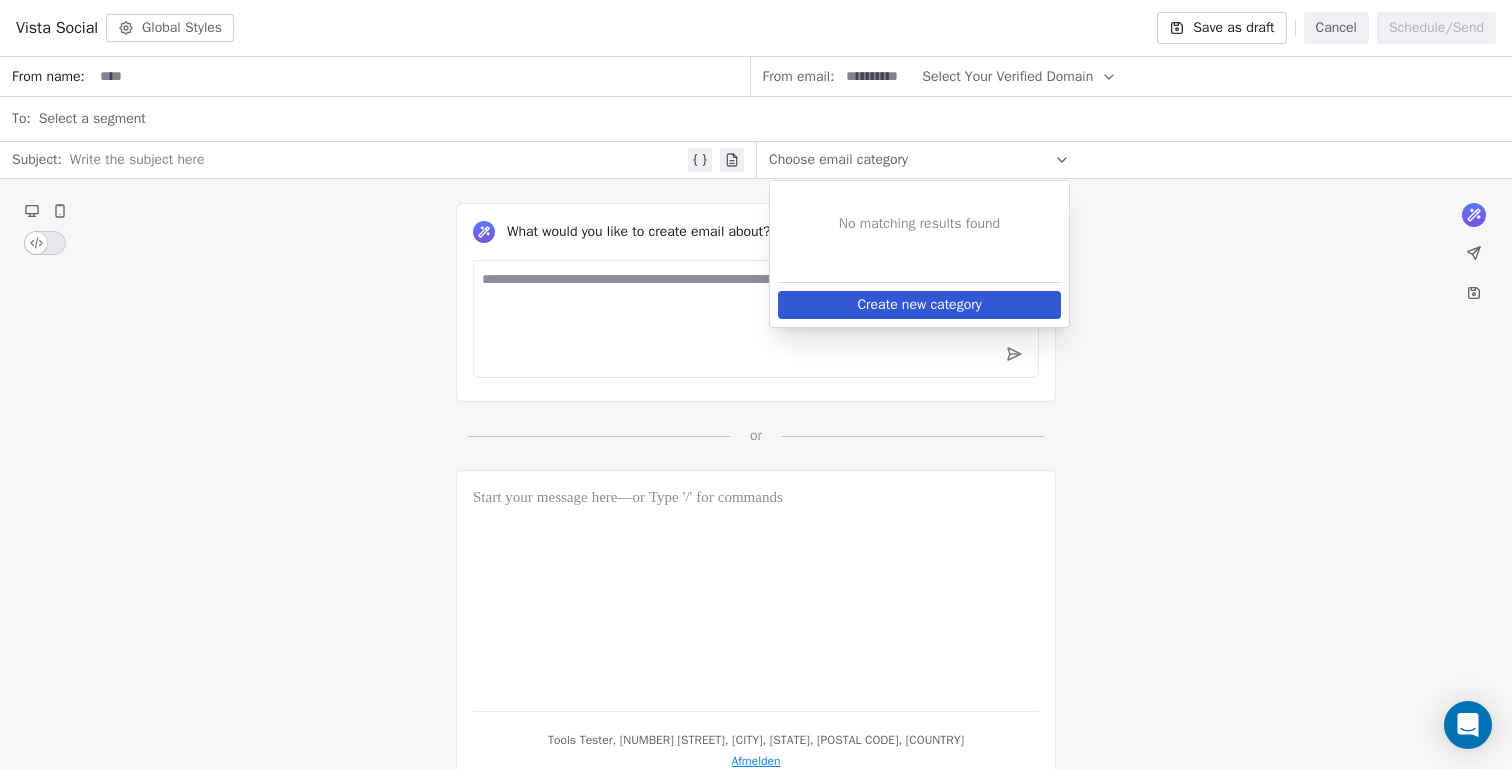 click on "Cancel" at bounding box center (1336, 28) 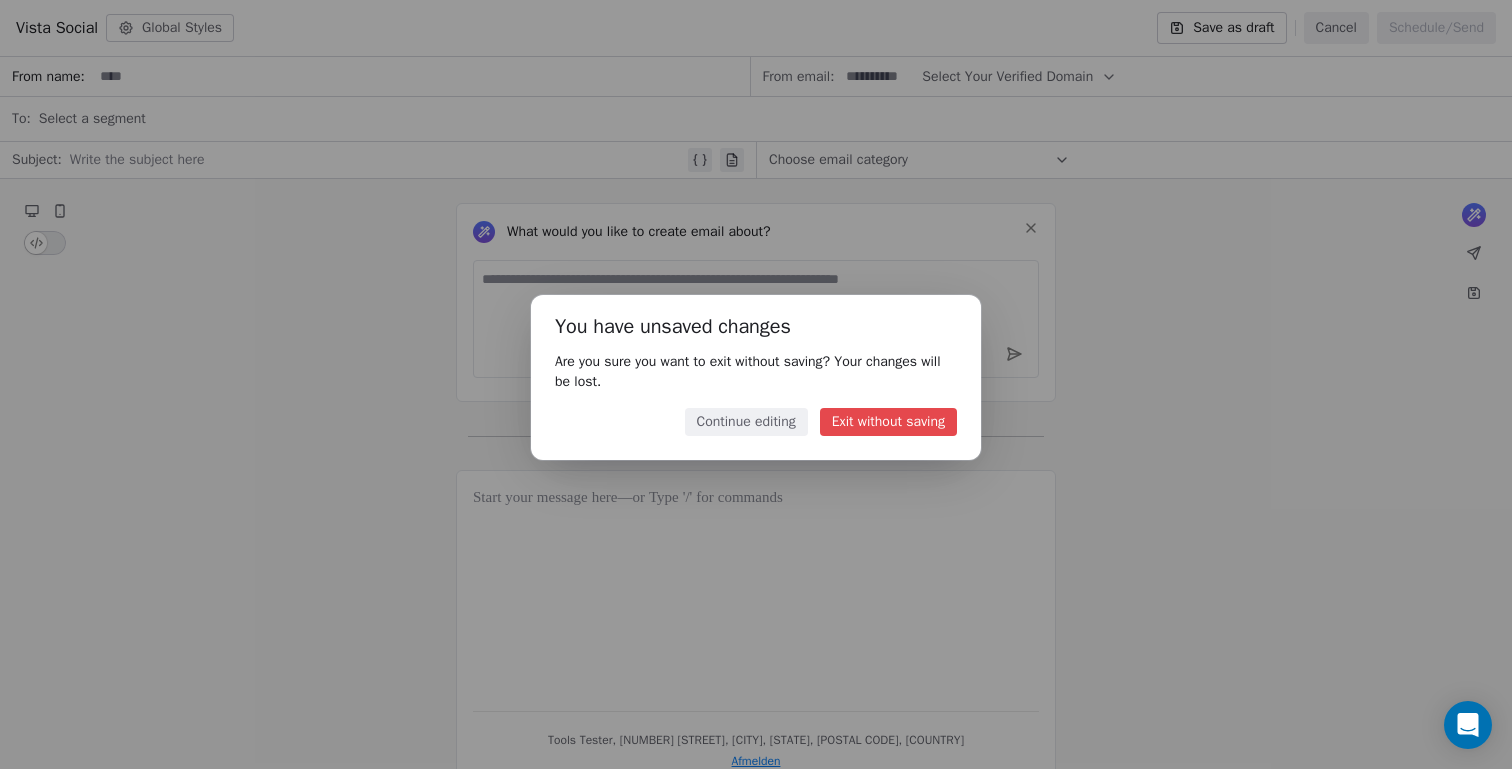 click on "Exit without saving" at bounding box center (888, 422) 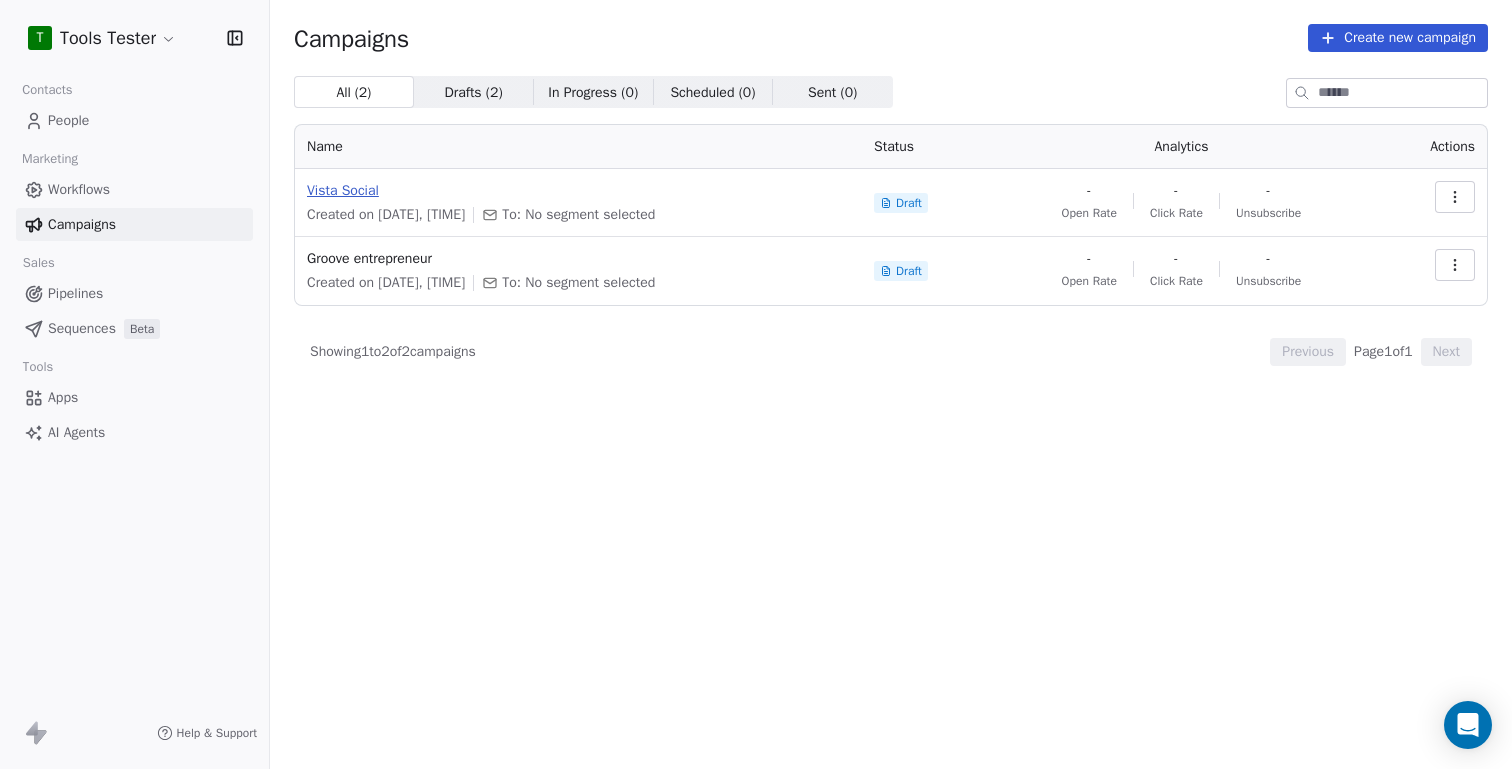 click on "Vista Social" at bounding box center (578, 191) 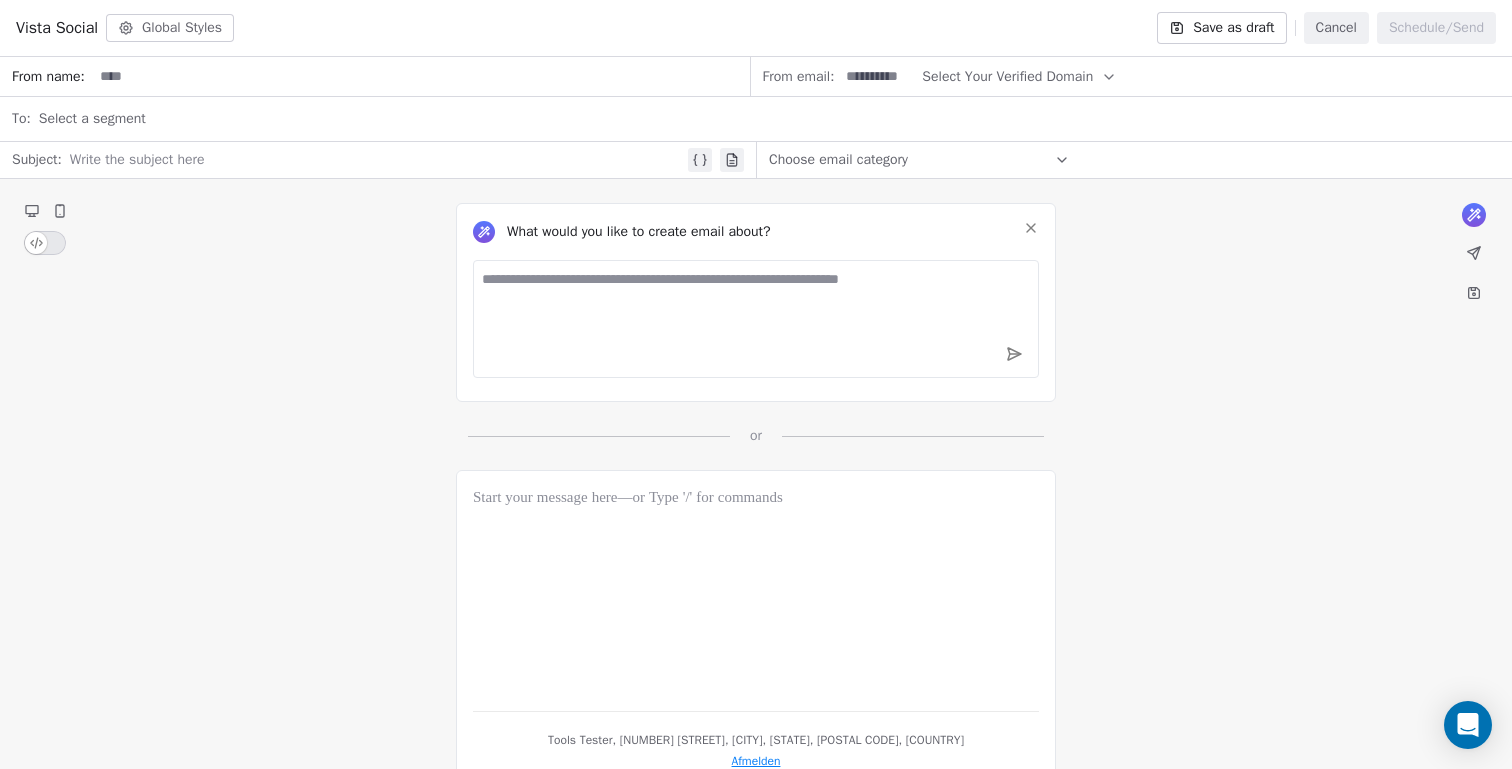 click at bounding box center (421, 76) 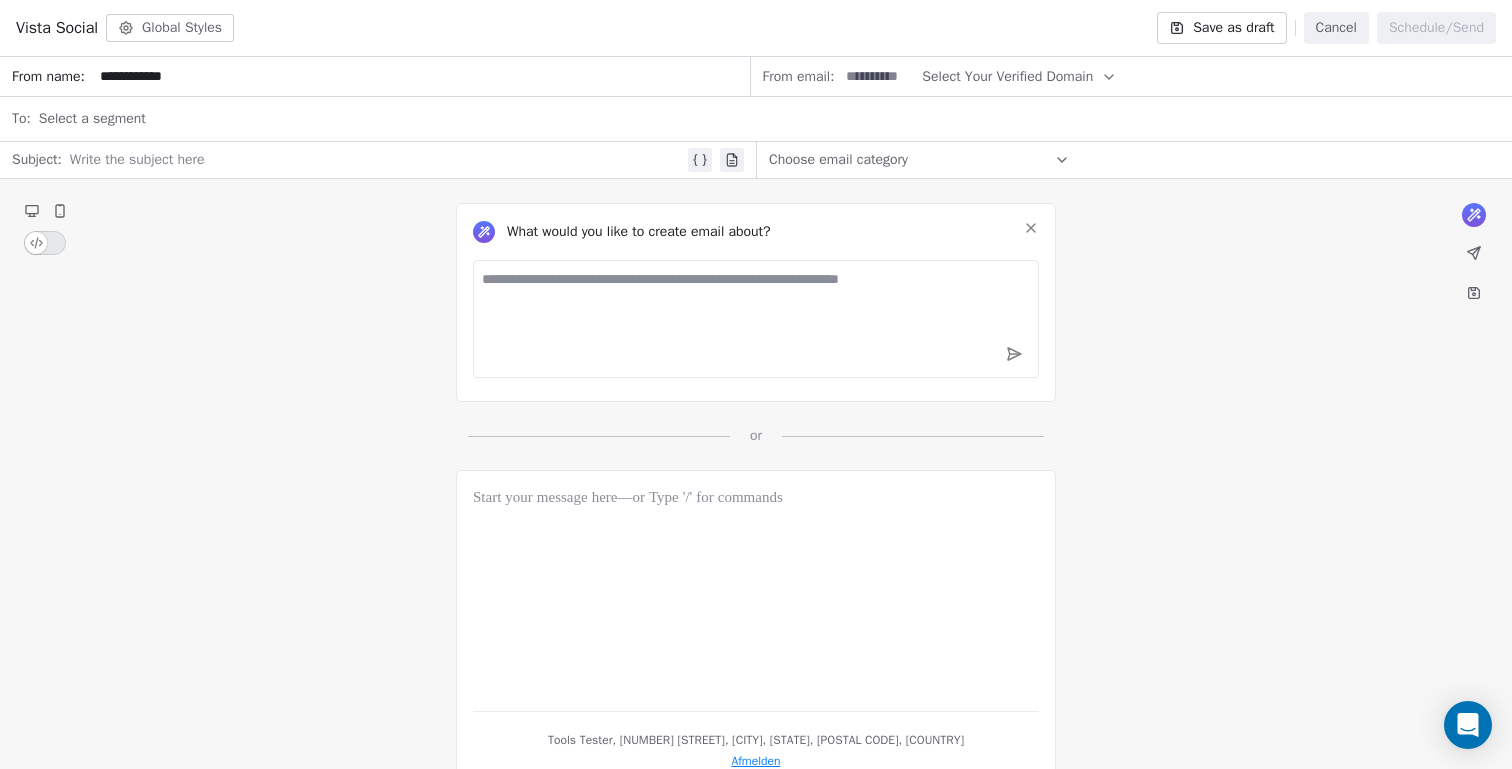 type on "**********" 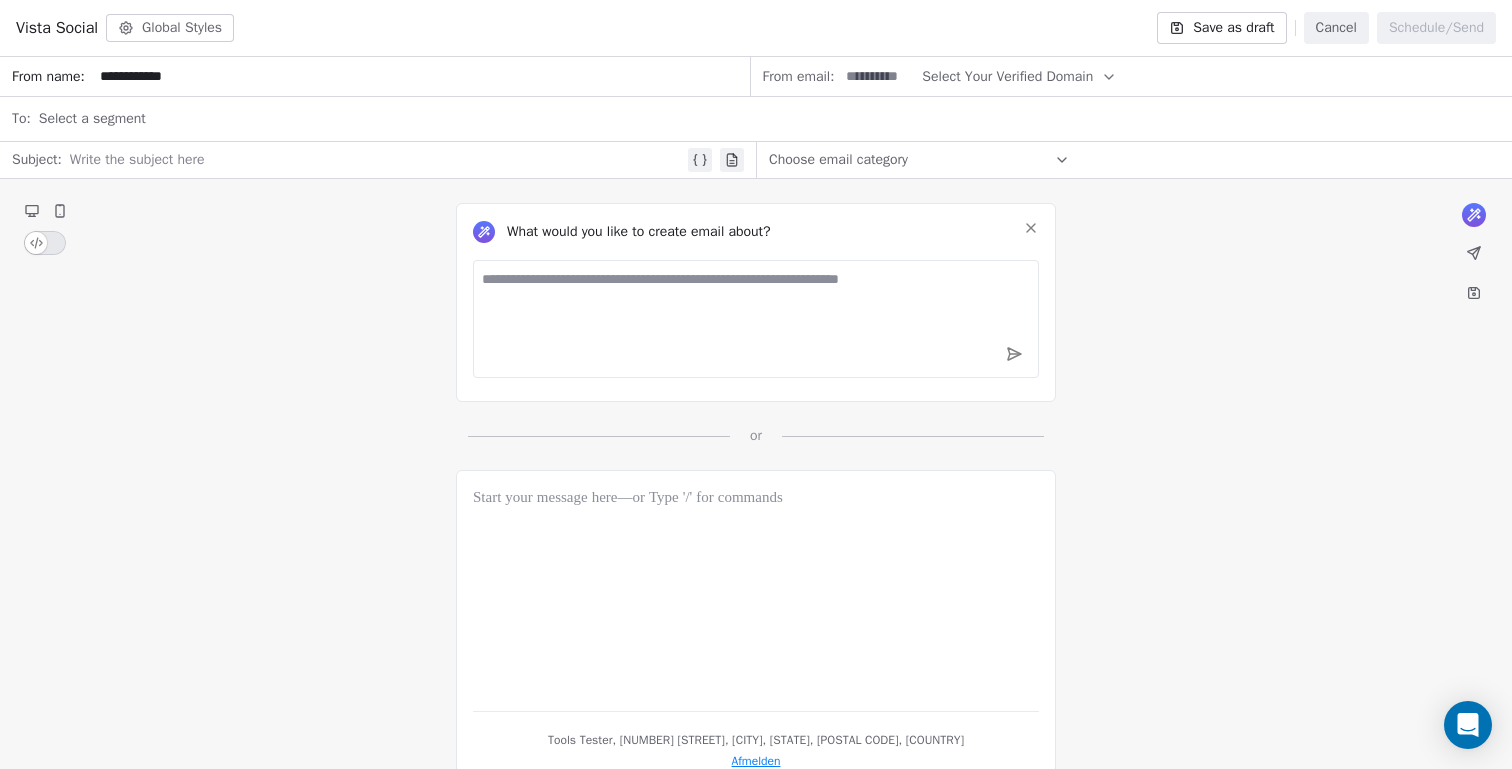 click on "Global Styles" at bounding box center [170, 28] 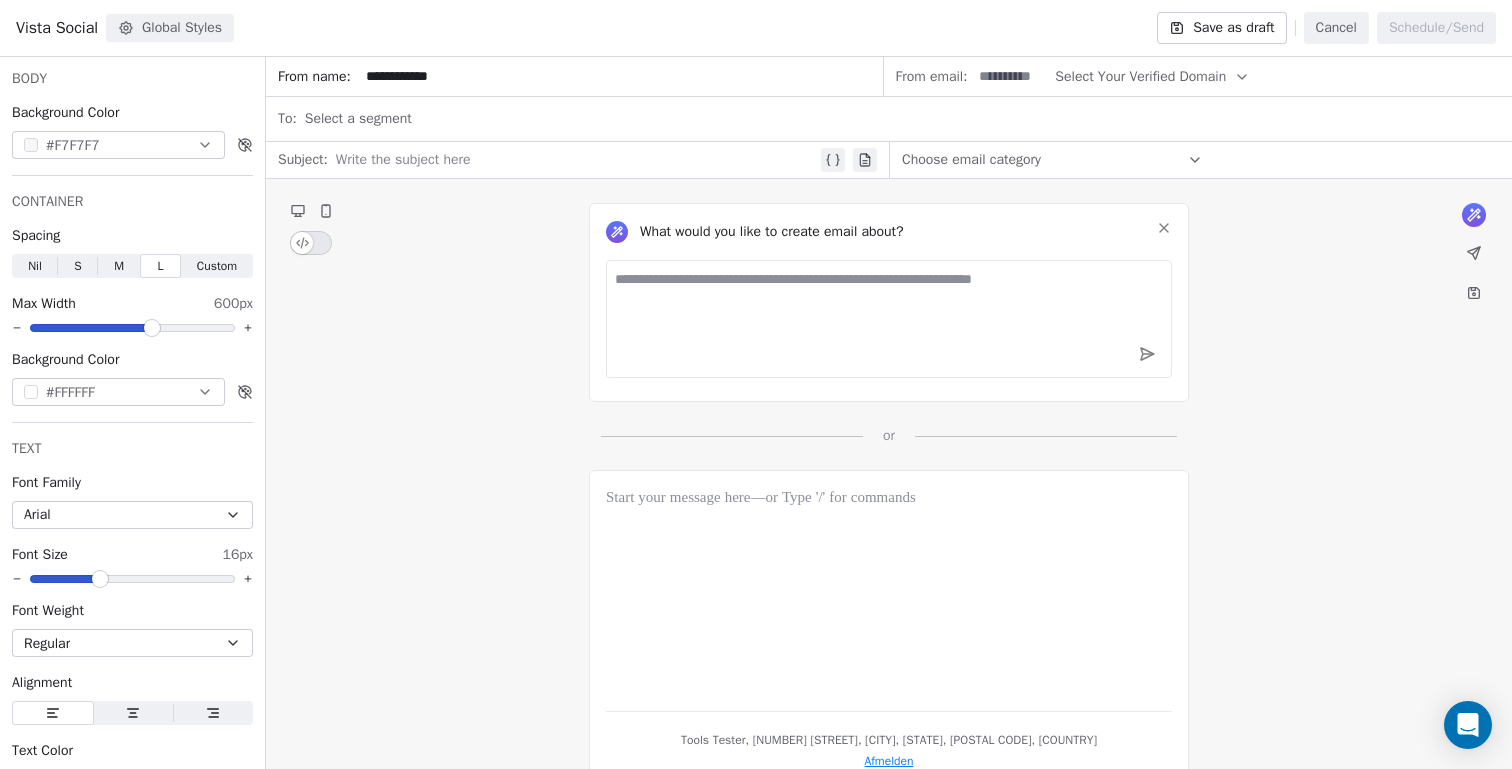 click on "Global Styles" at bounding box center (170, 28) 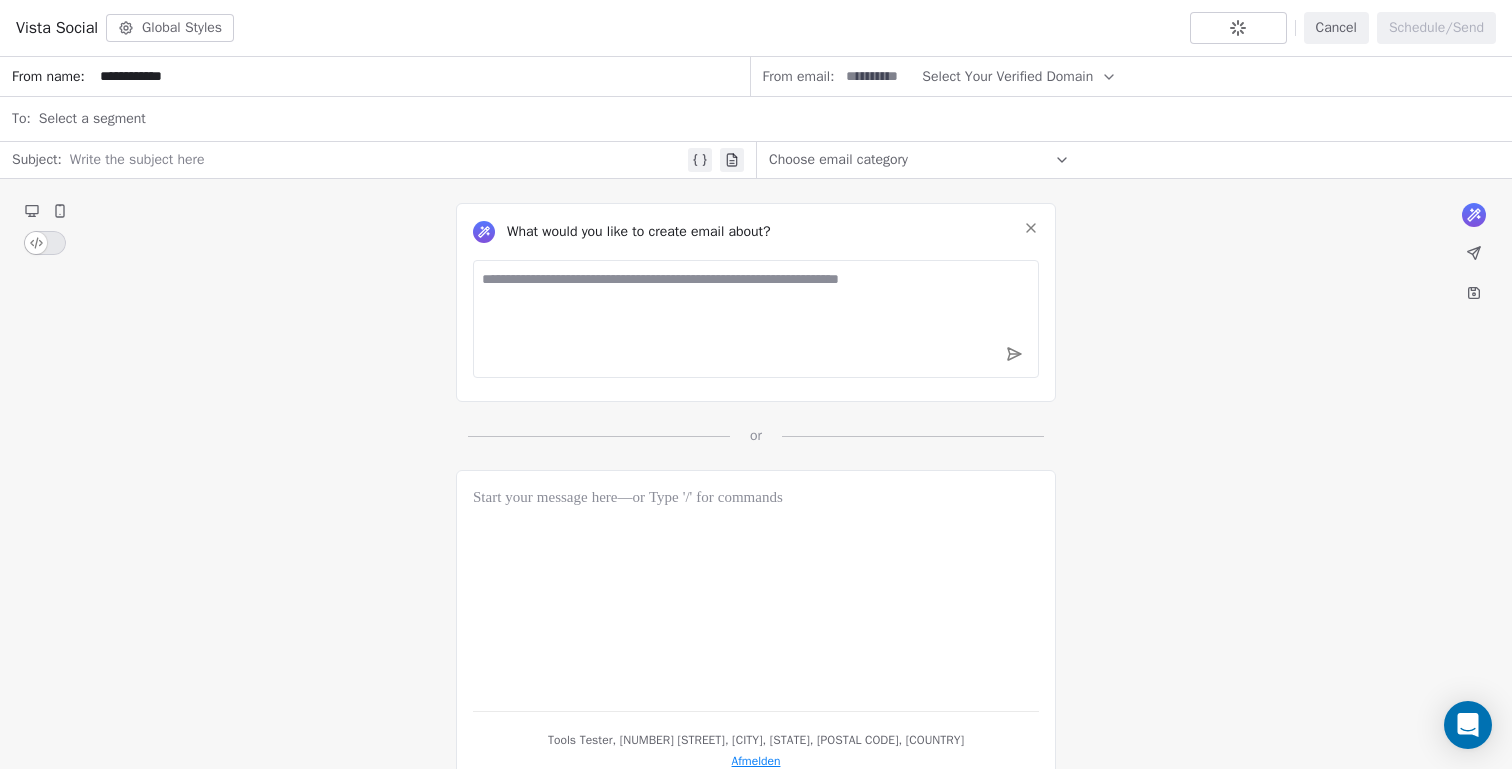 click 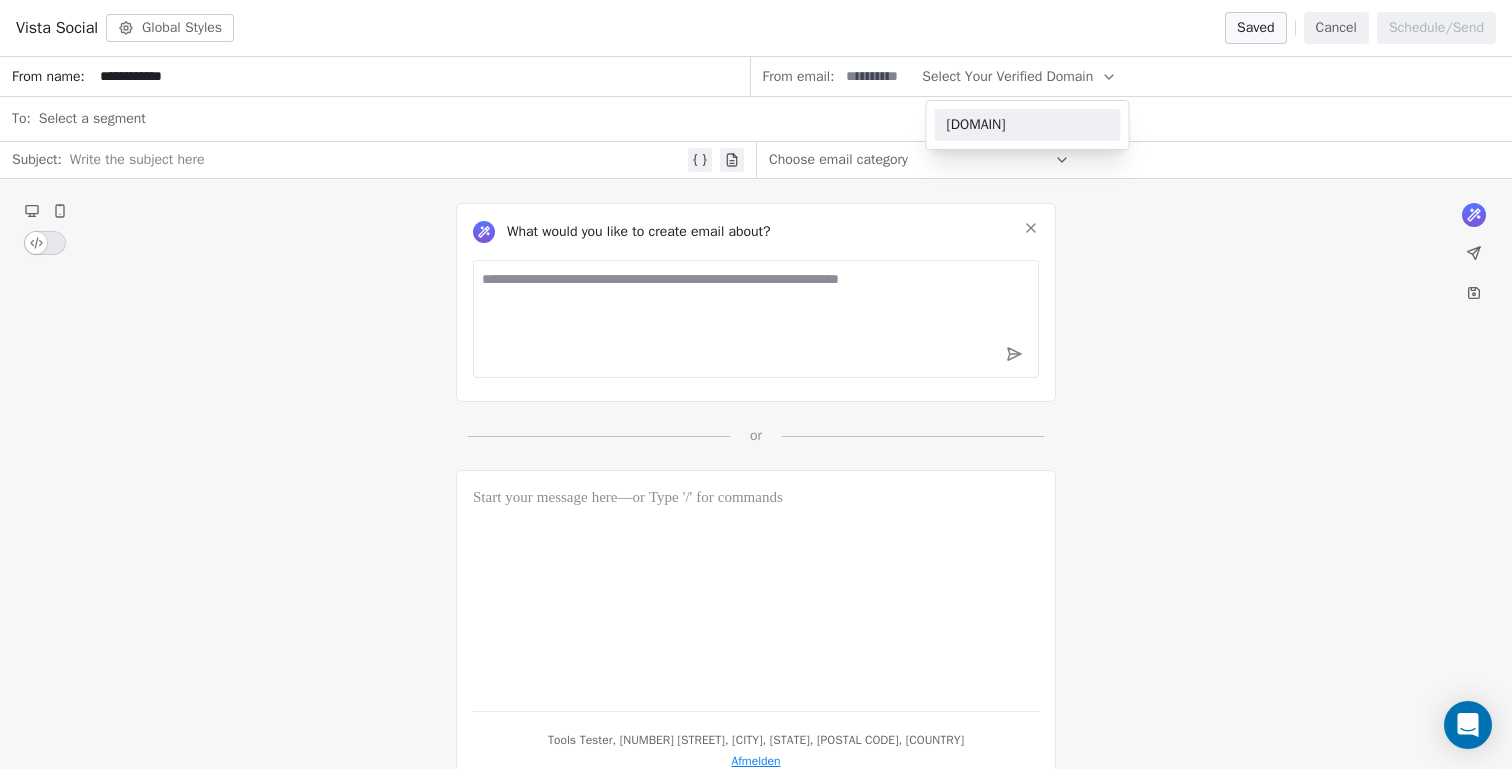 click on "[DOMAIN]" at bounding box center [1028, 125] 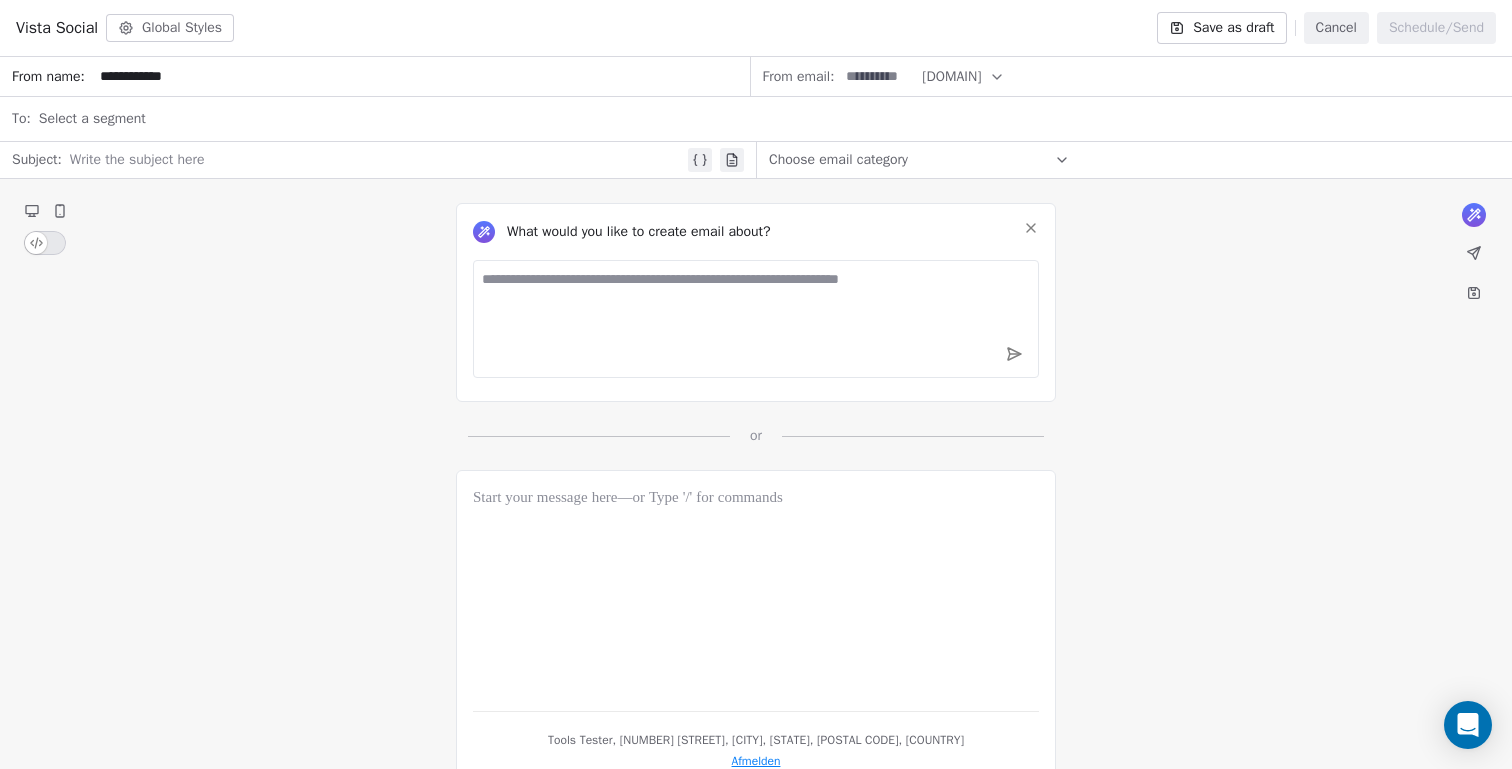 click on "Select a segment" at bounding box center [769, 119] 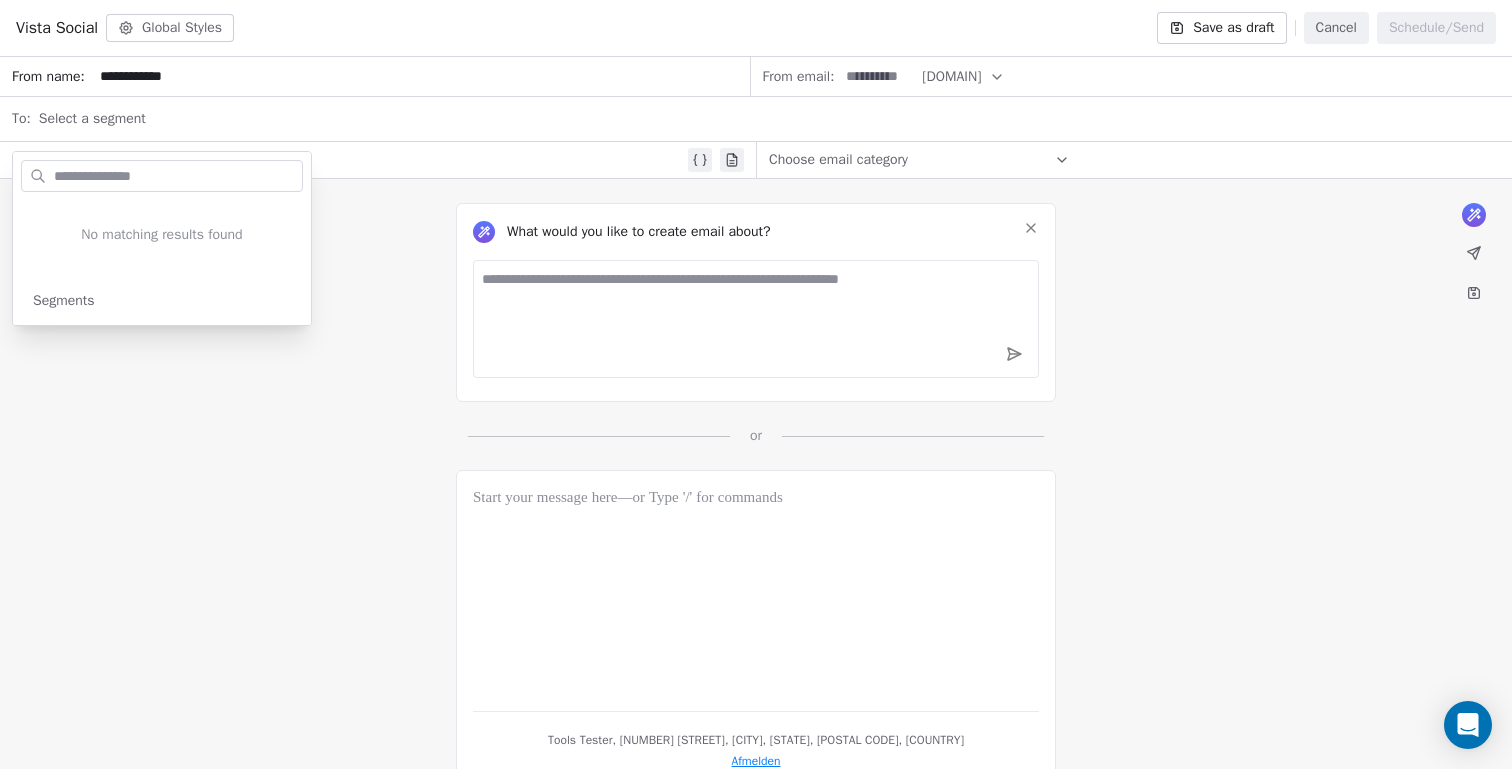 click on "Select a segment" at bounding box center [769, 119] 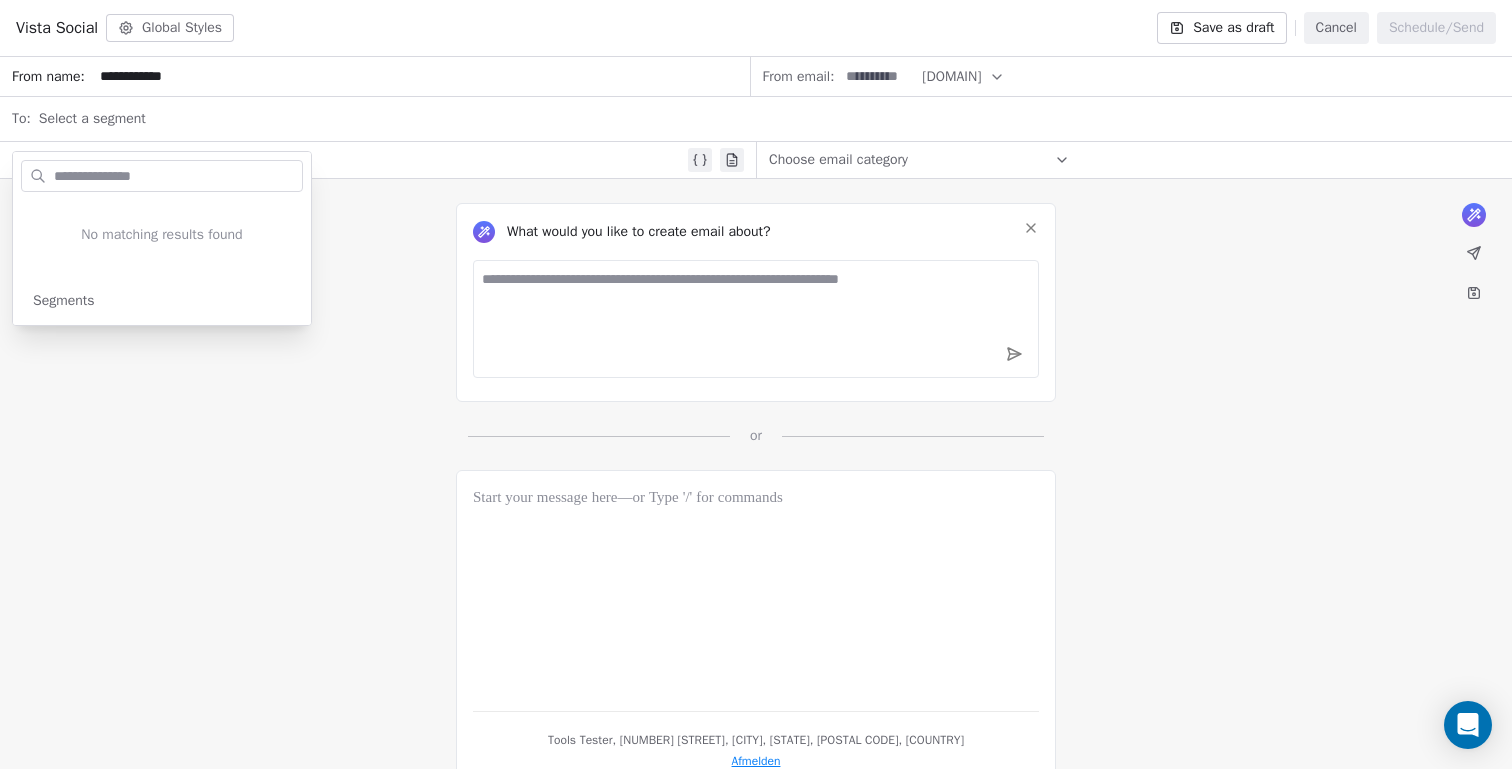 click on "Select a segment" at bounding box center (769, 119) 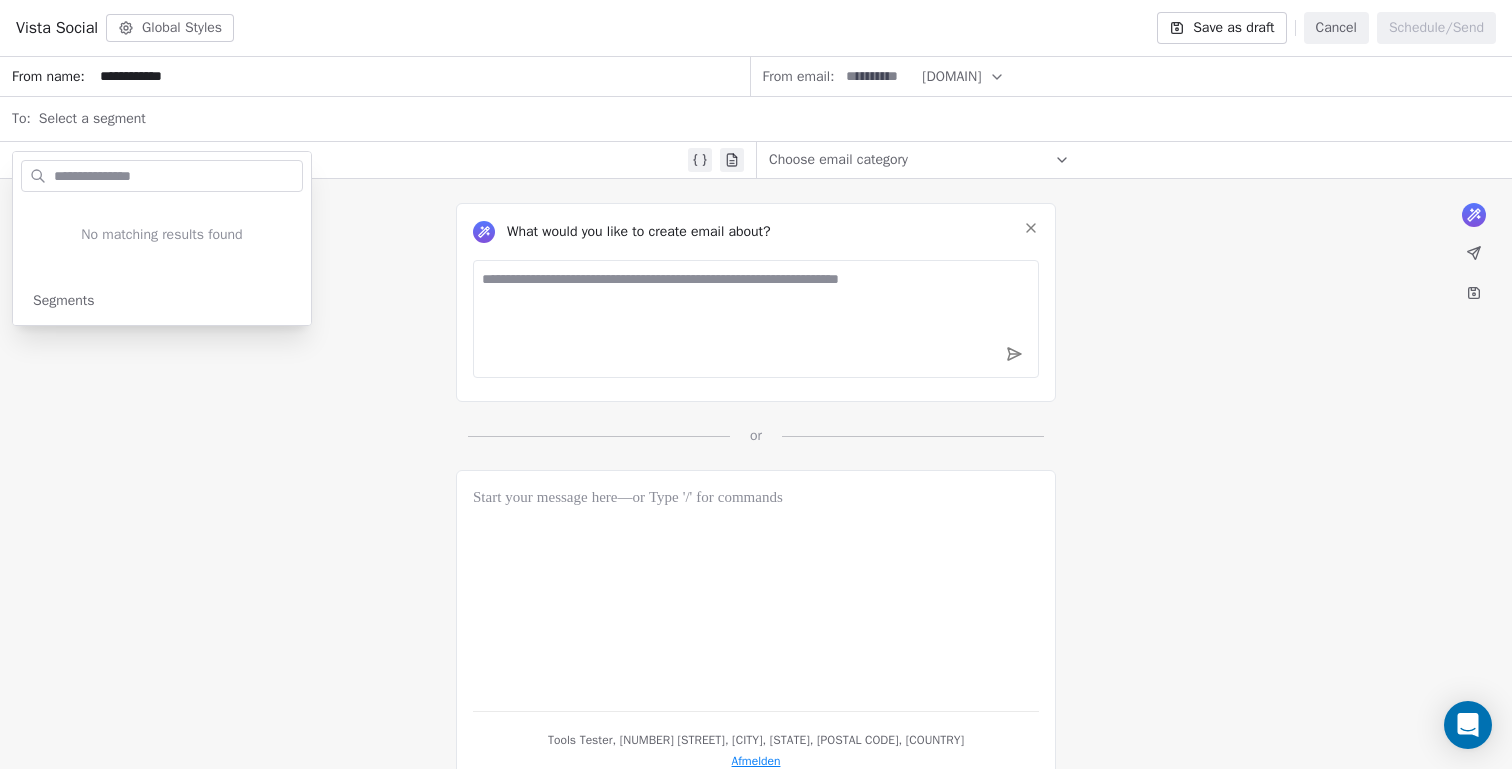 click on "What would you like to create email about? or" at bounding box center (756, 312) 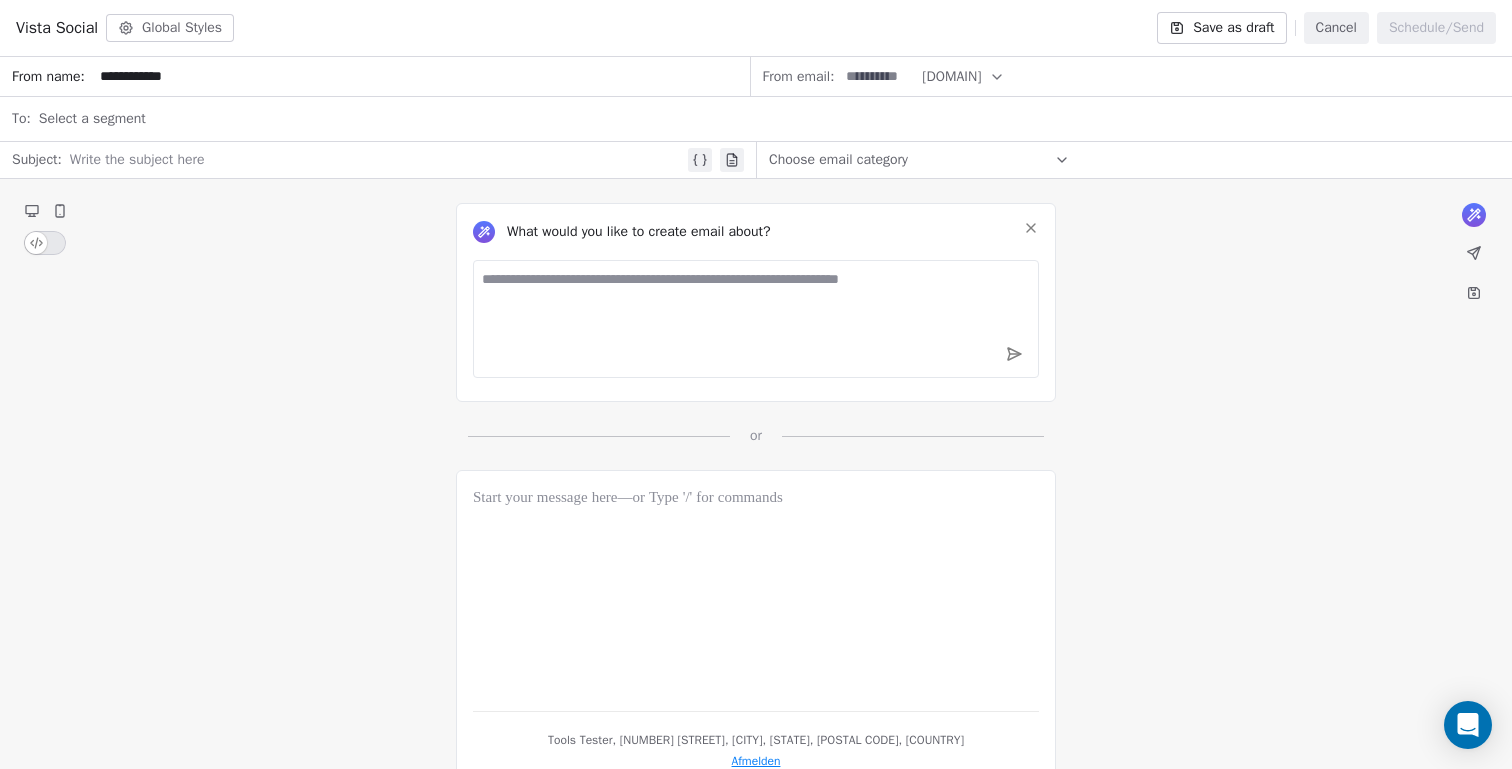 click at bounding box center [377, 160] 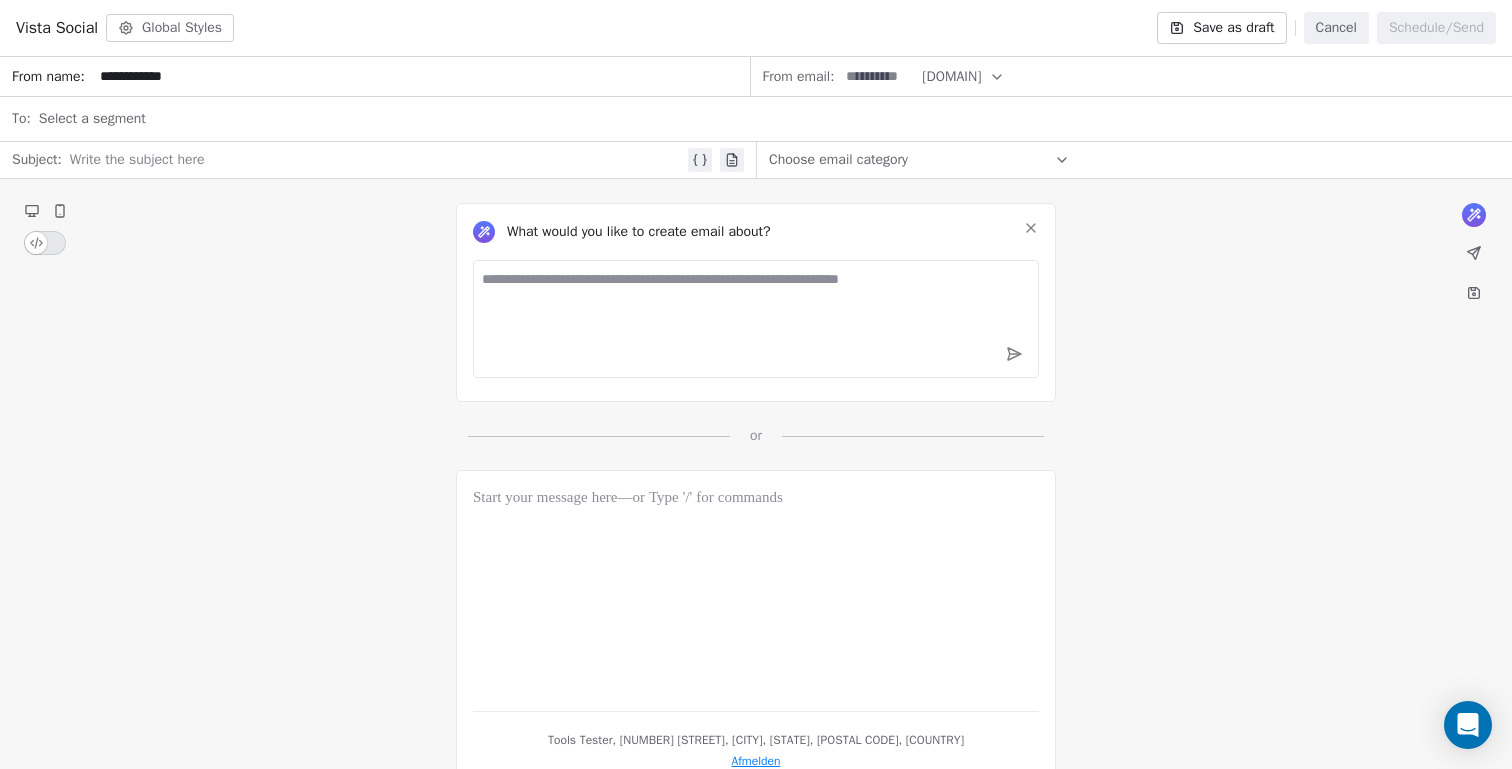type 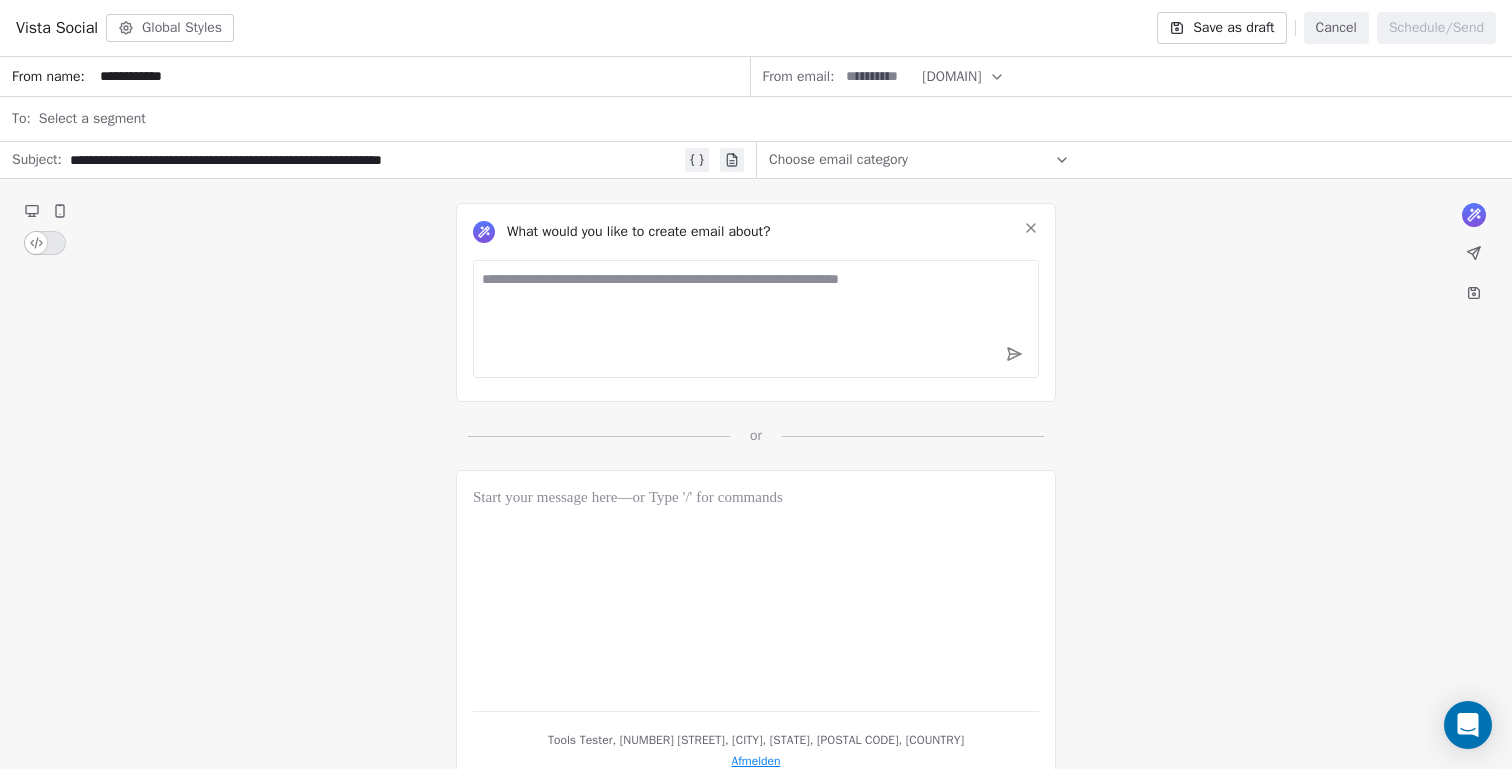 click on "Choose email category" at bounding box center (919, 160) 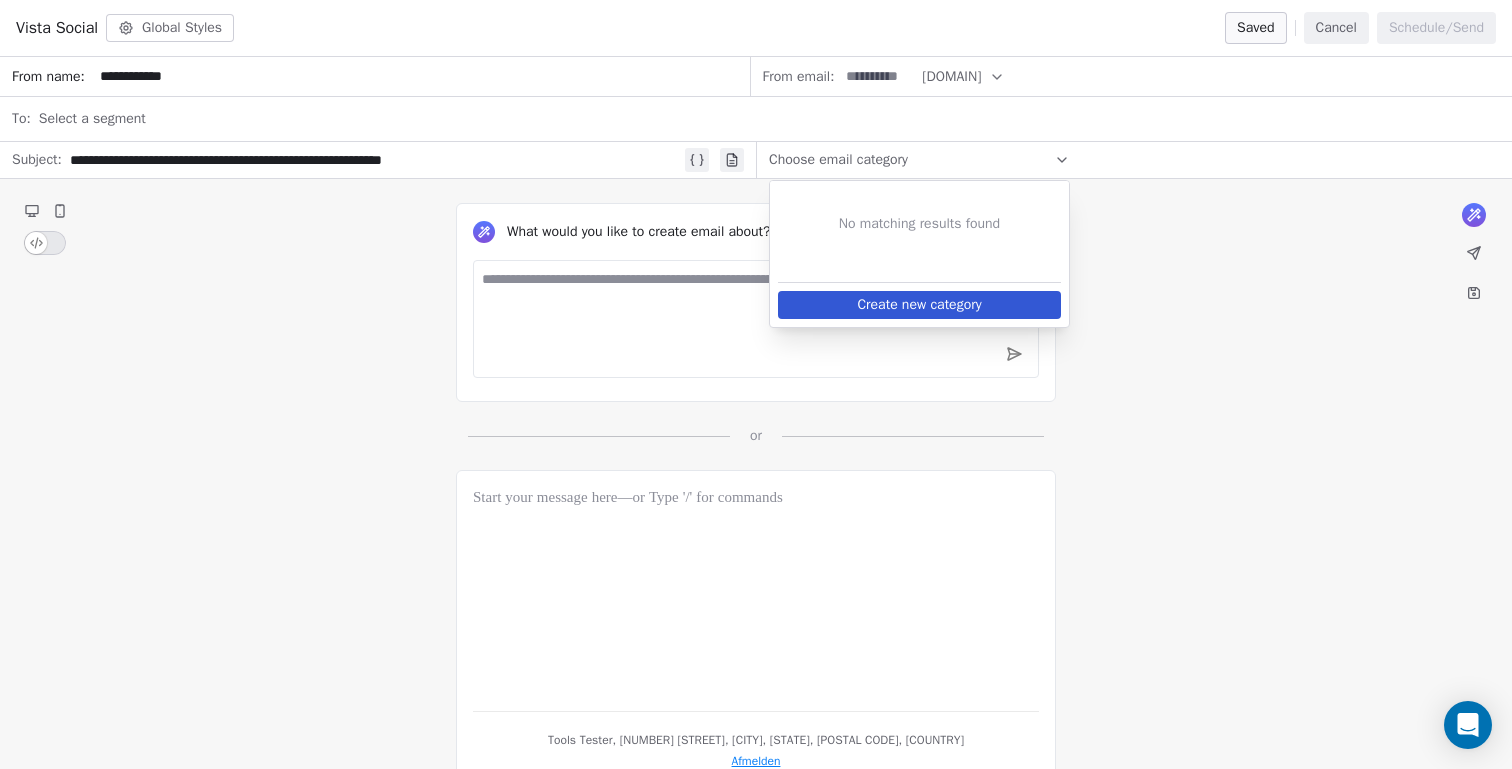 click at bounding box center (756, 319) 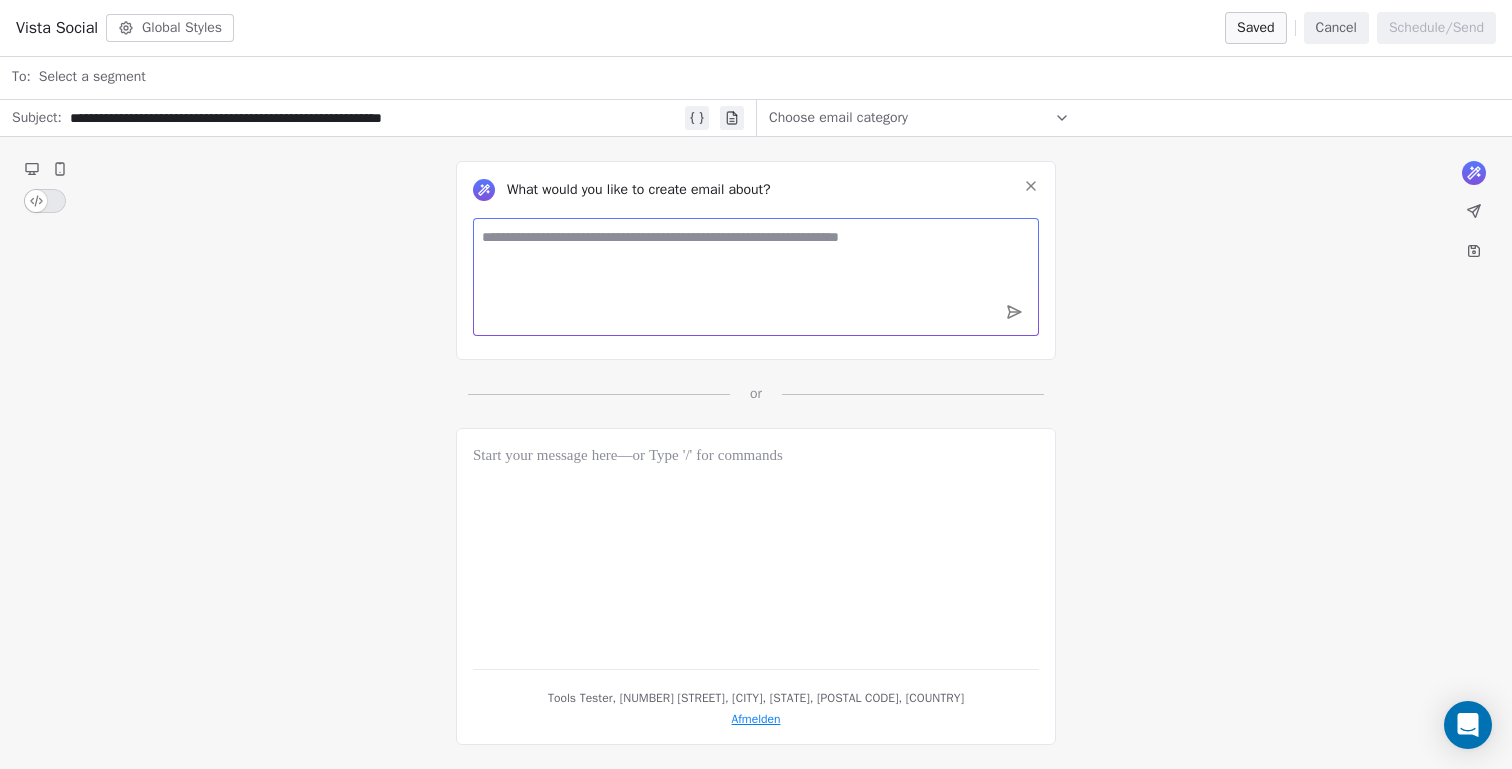 scroll, scrollTop: 20, scrollLeft: 0, axis: vertical 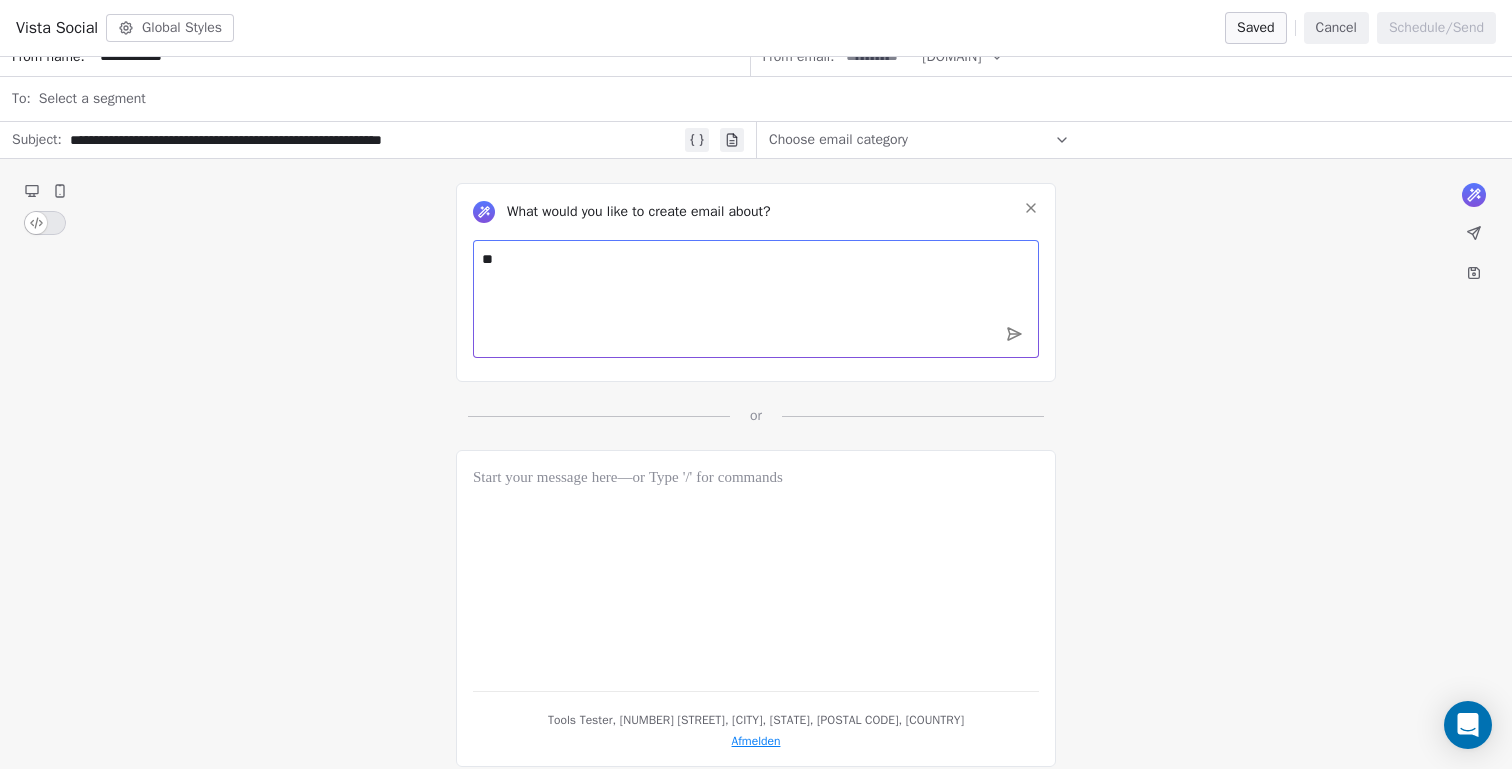 type on "*" 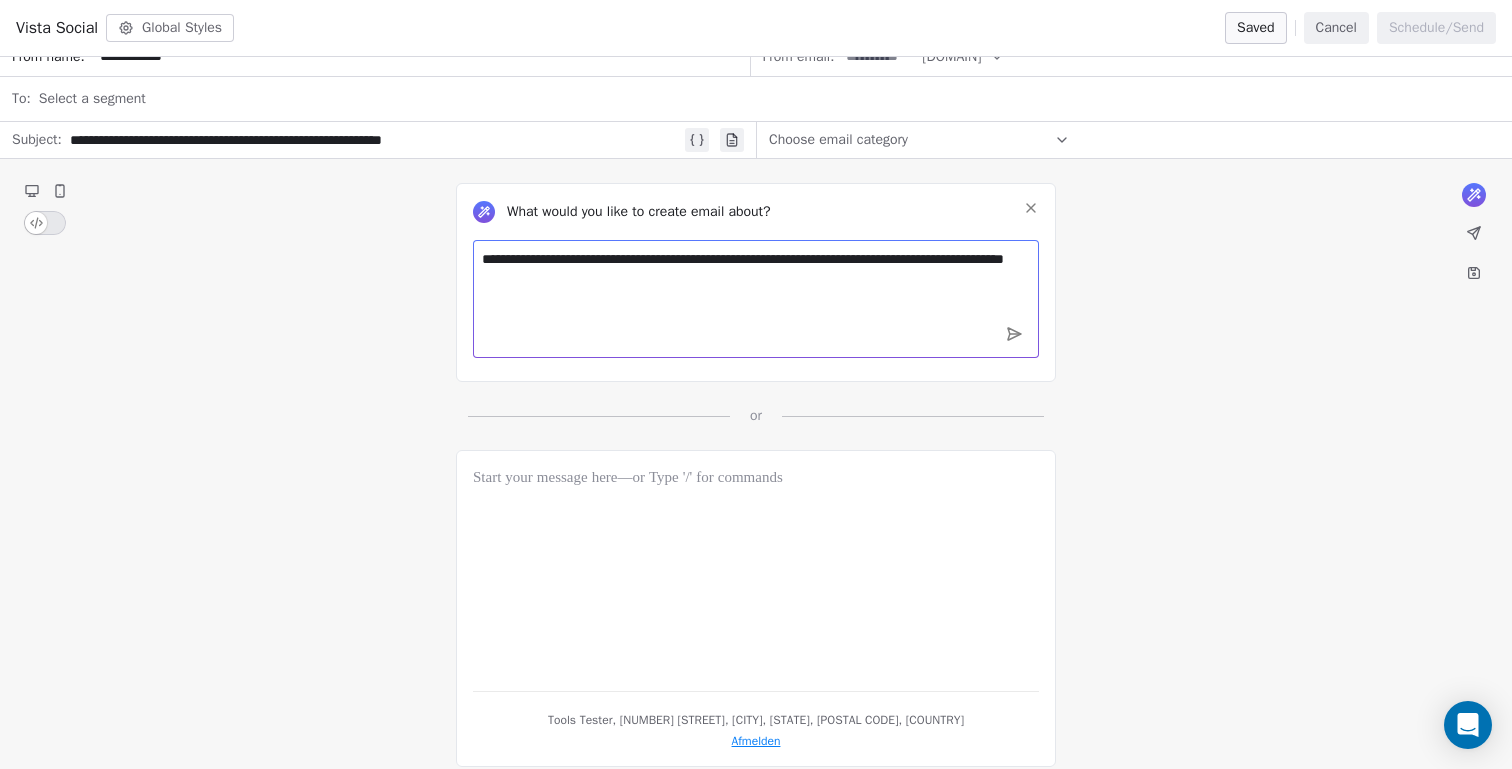 type on "**********" 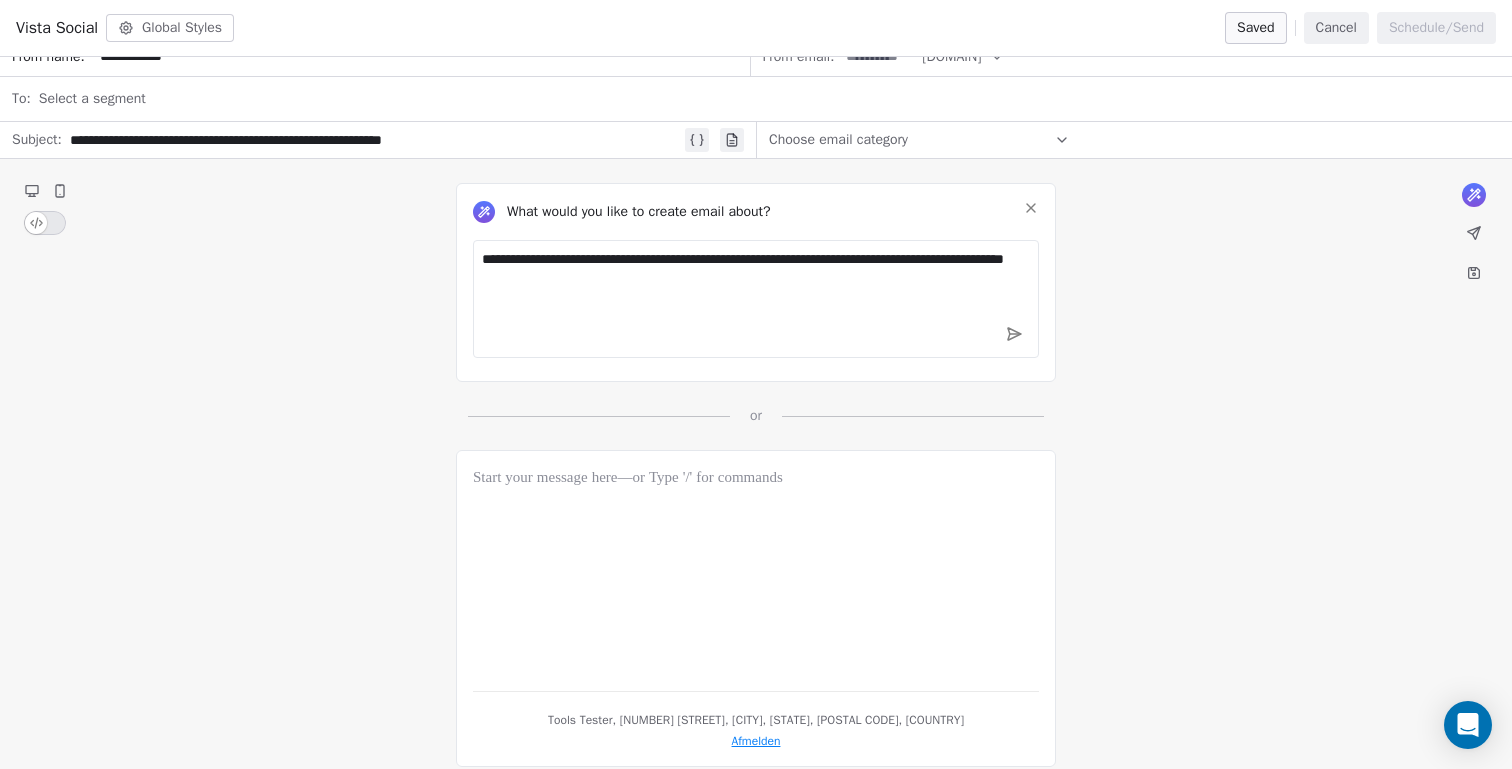 click 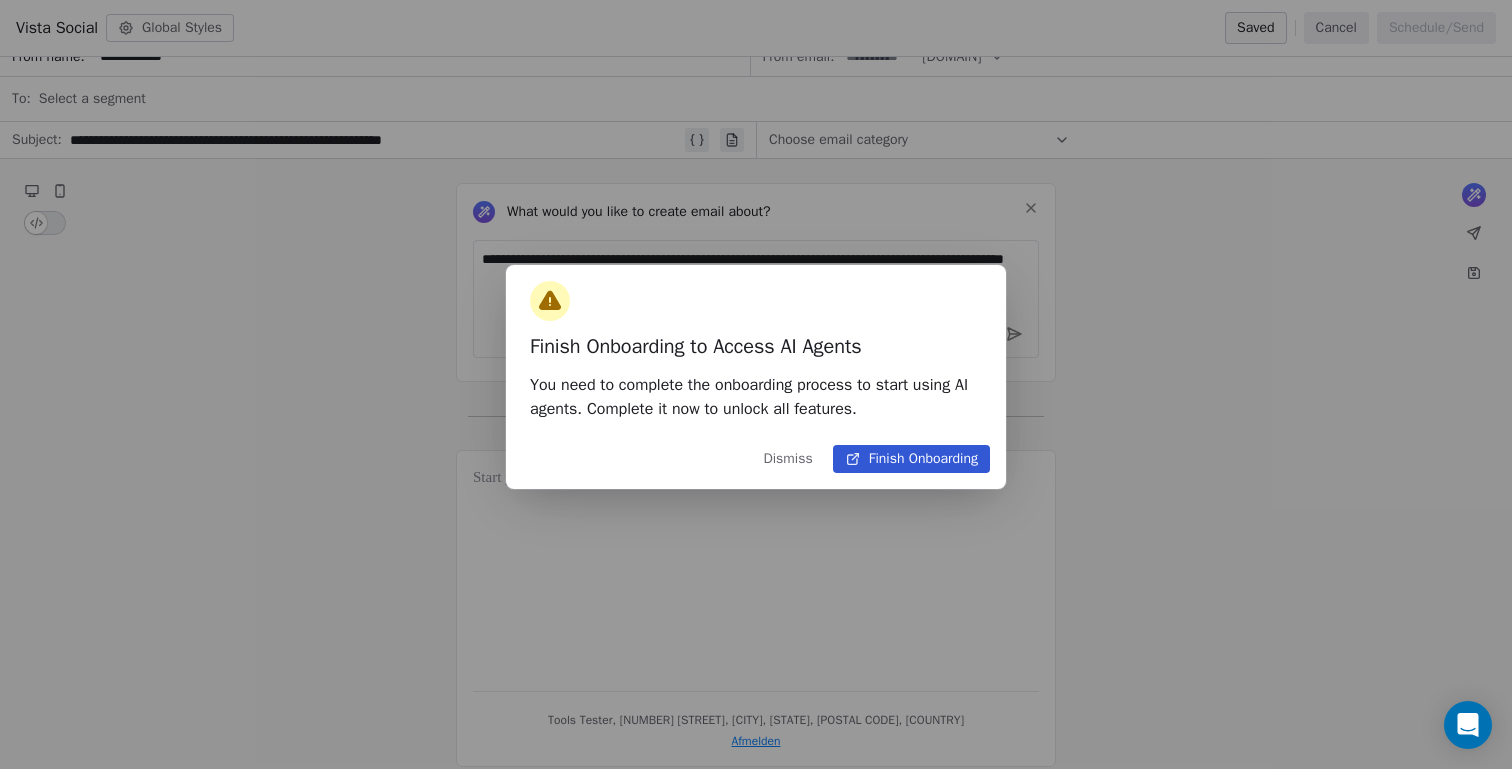 click on "Finish Onboarding" at bounding box center [911, 459] 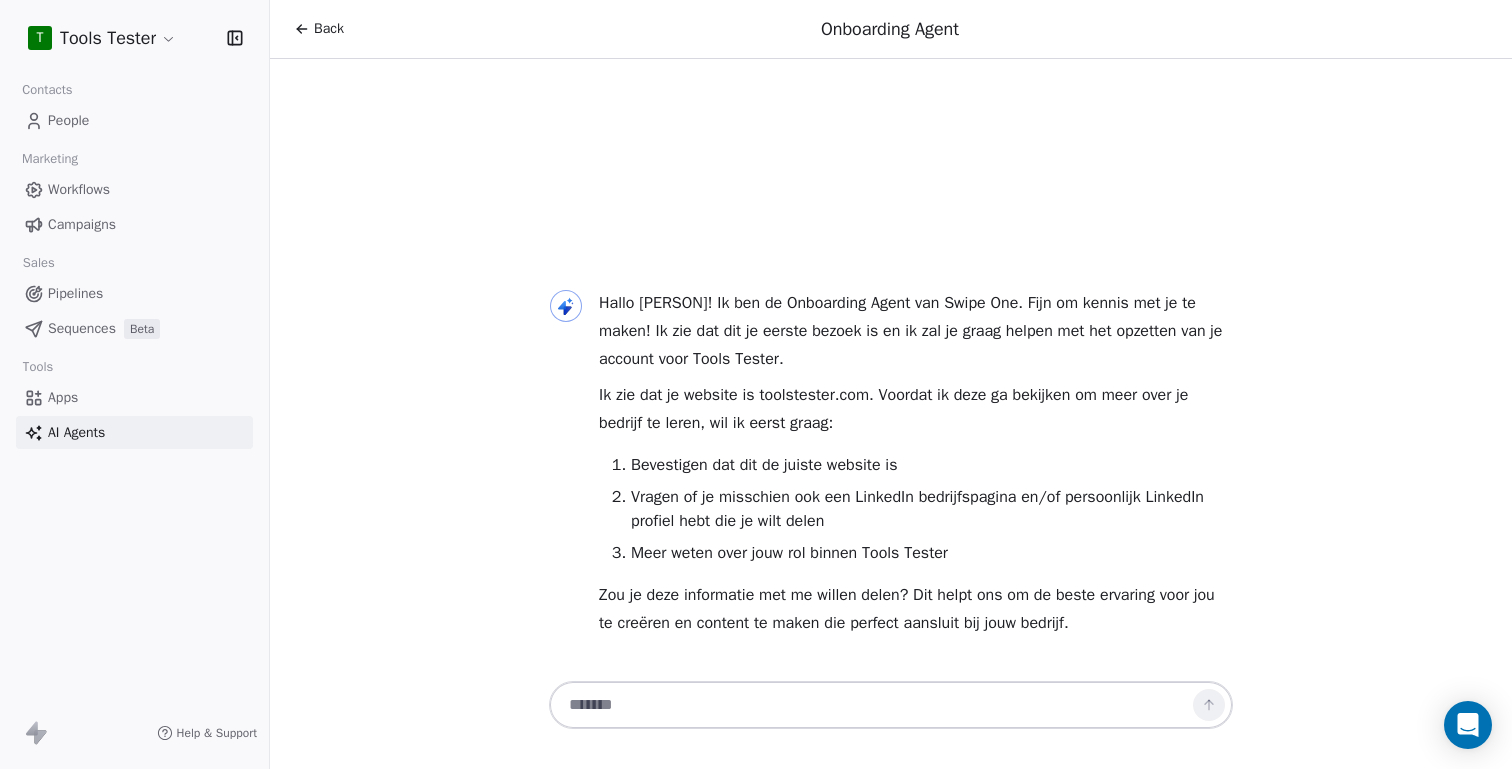 click at bounding box center (871, 705) 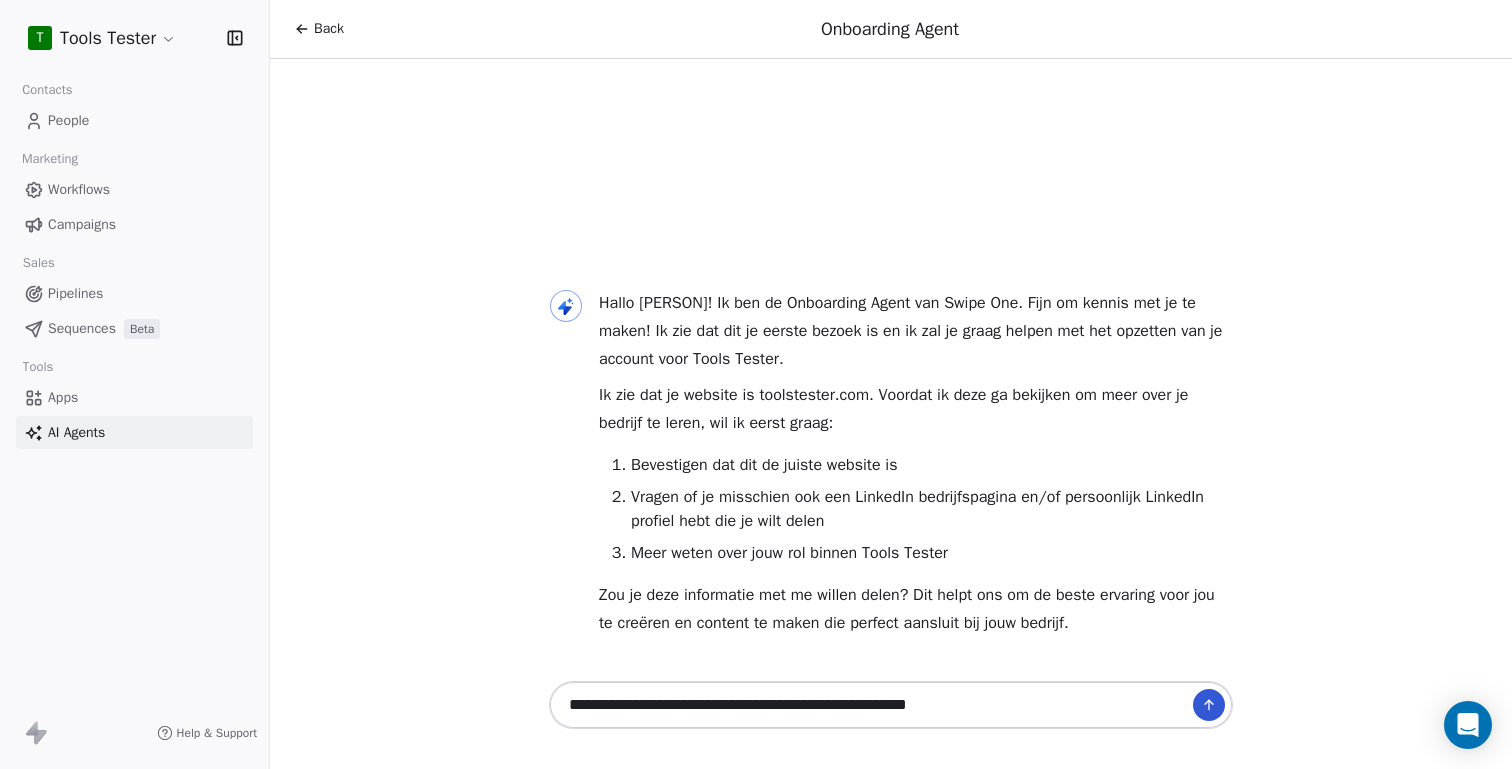 paste on "**********" 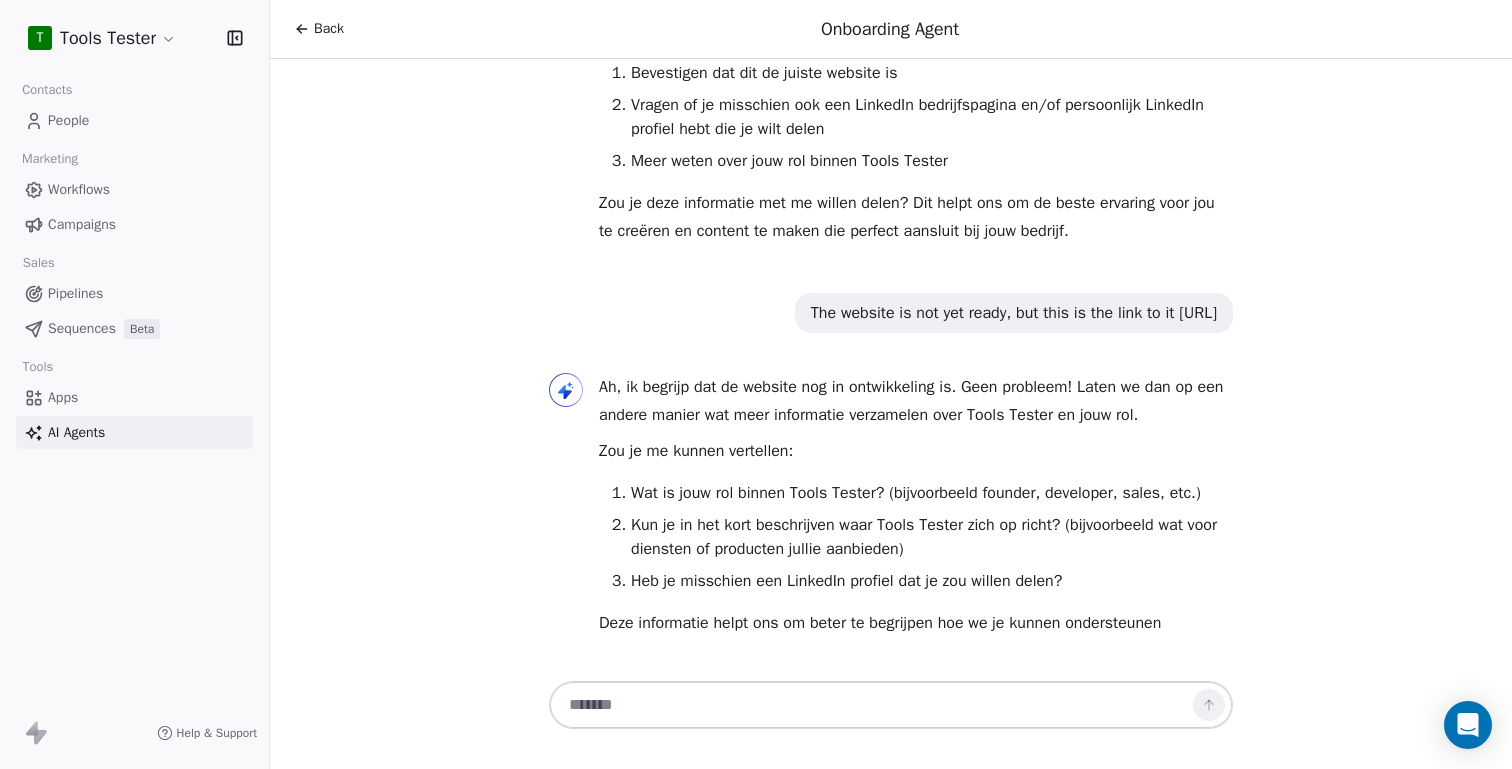 scroll, scrollTop: 254, scrollLeft: 0, axis: vertical 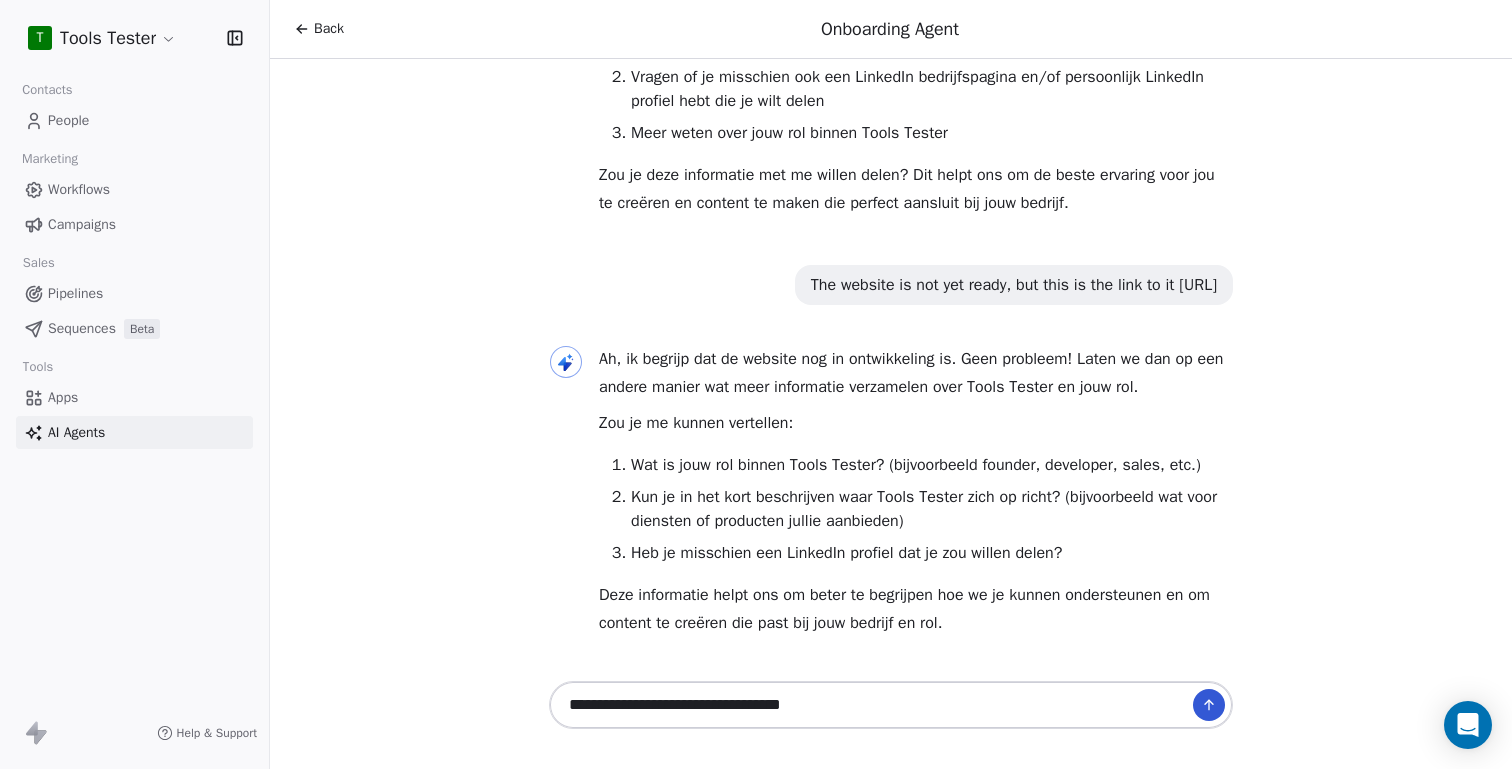 type on "**********" 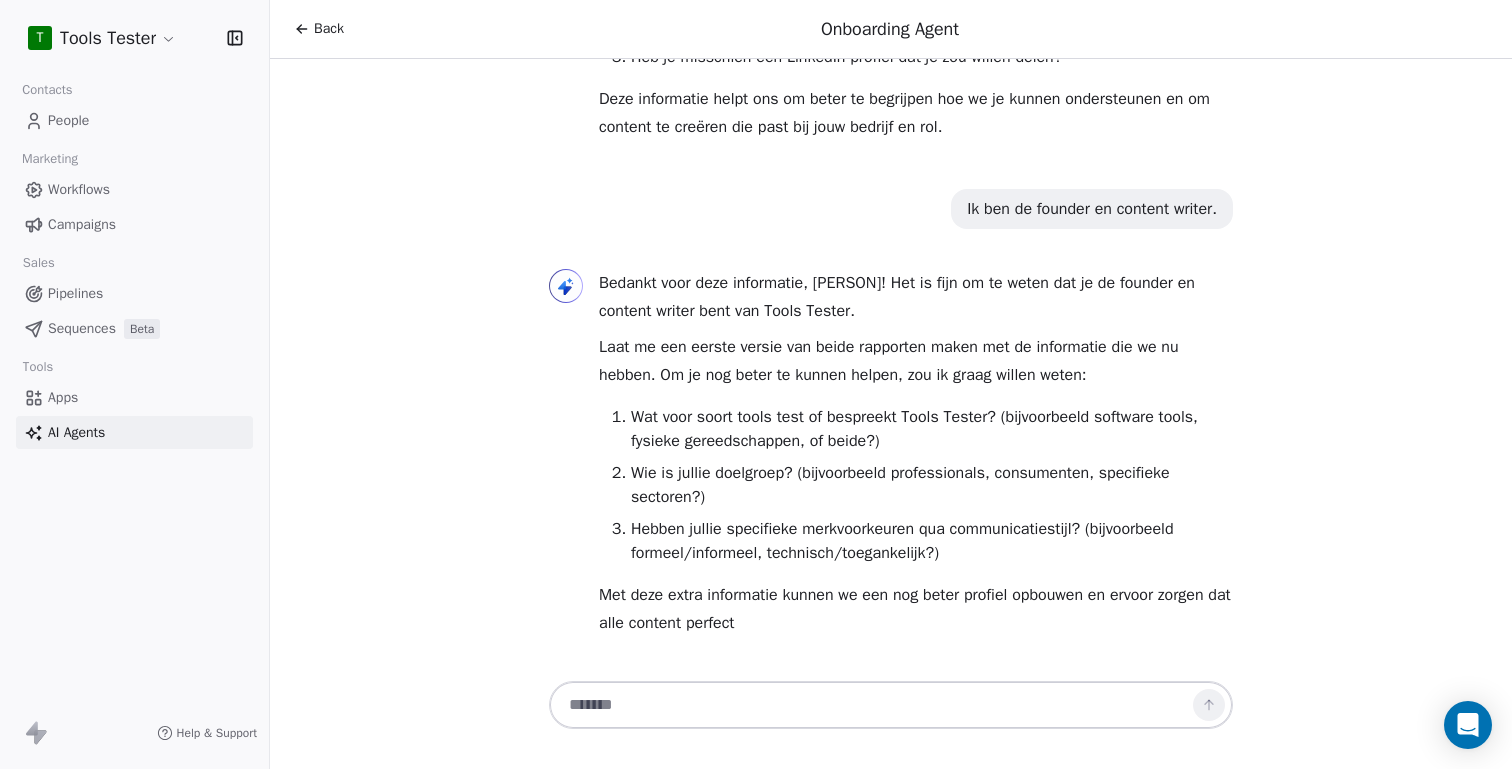 scroll, scrollTop: 750, scrollLeft: 0, axis: vertical 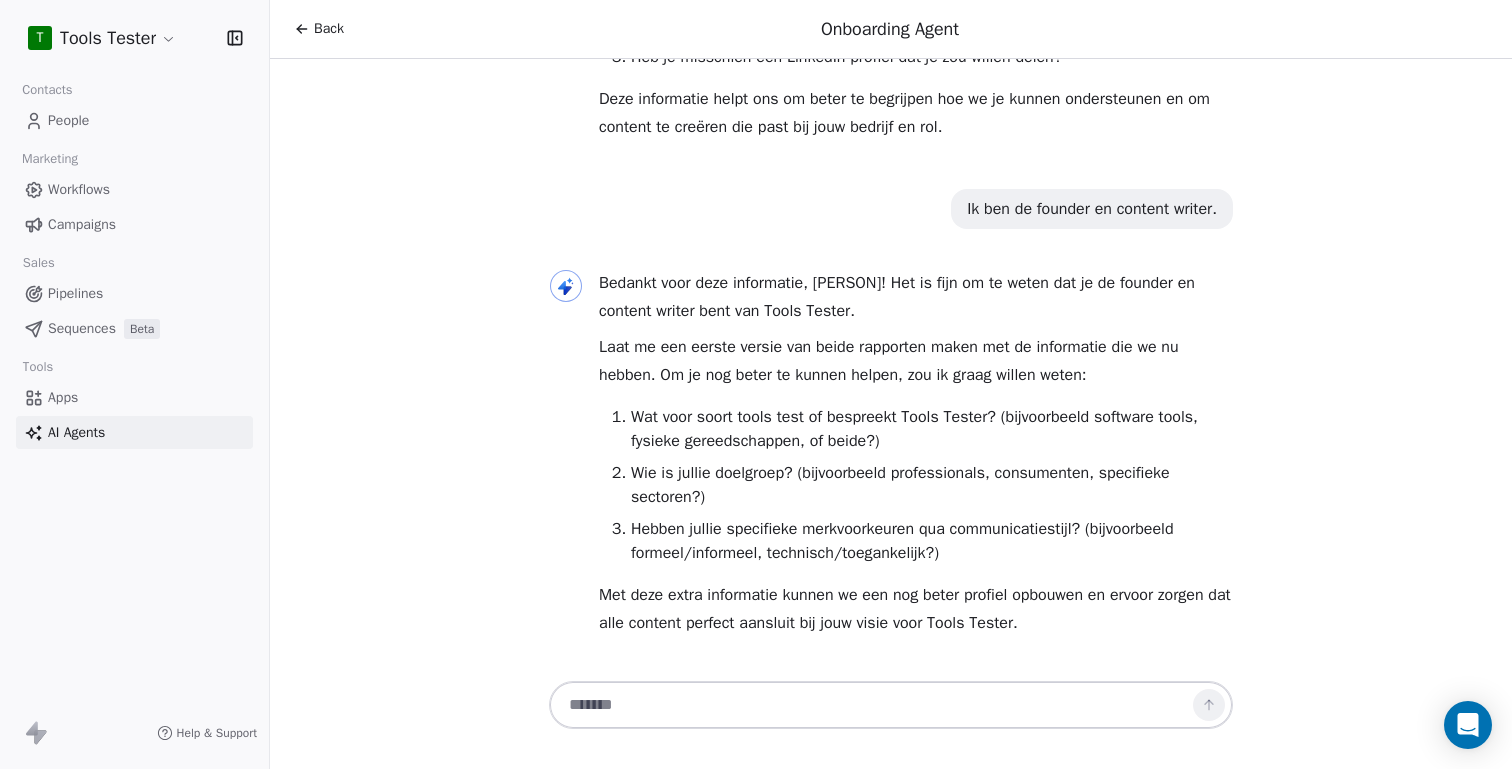 click at bounding box center (871, 705) 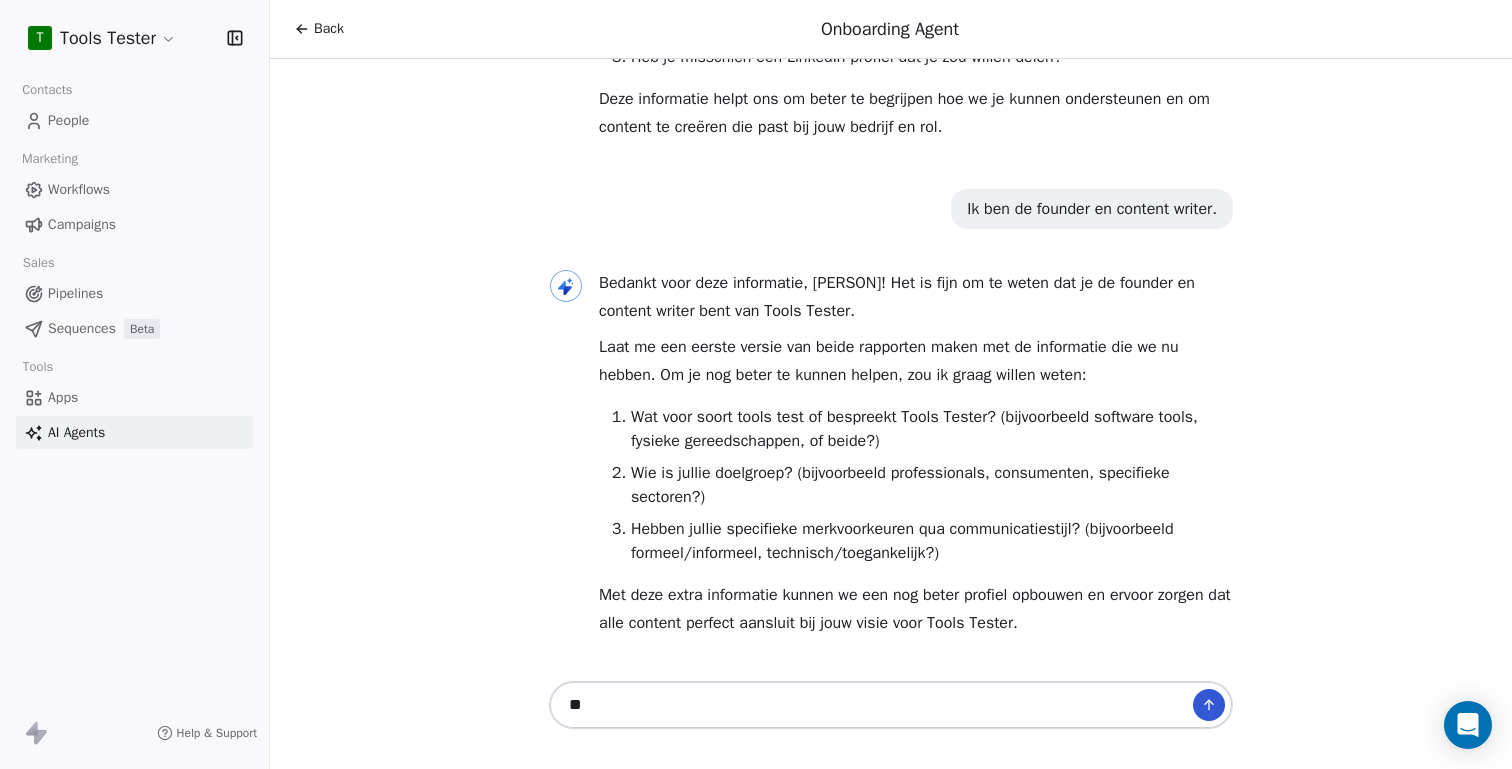 type on "*" 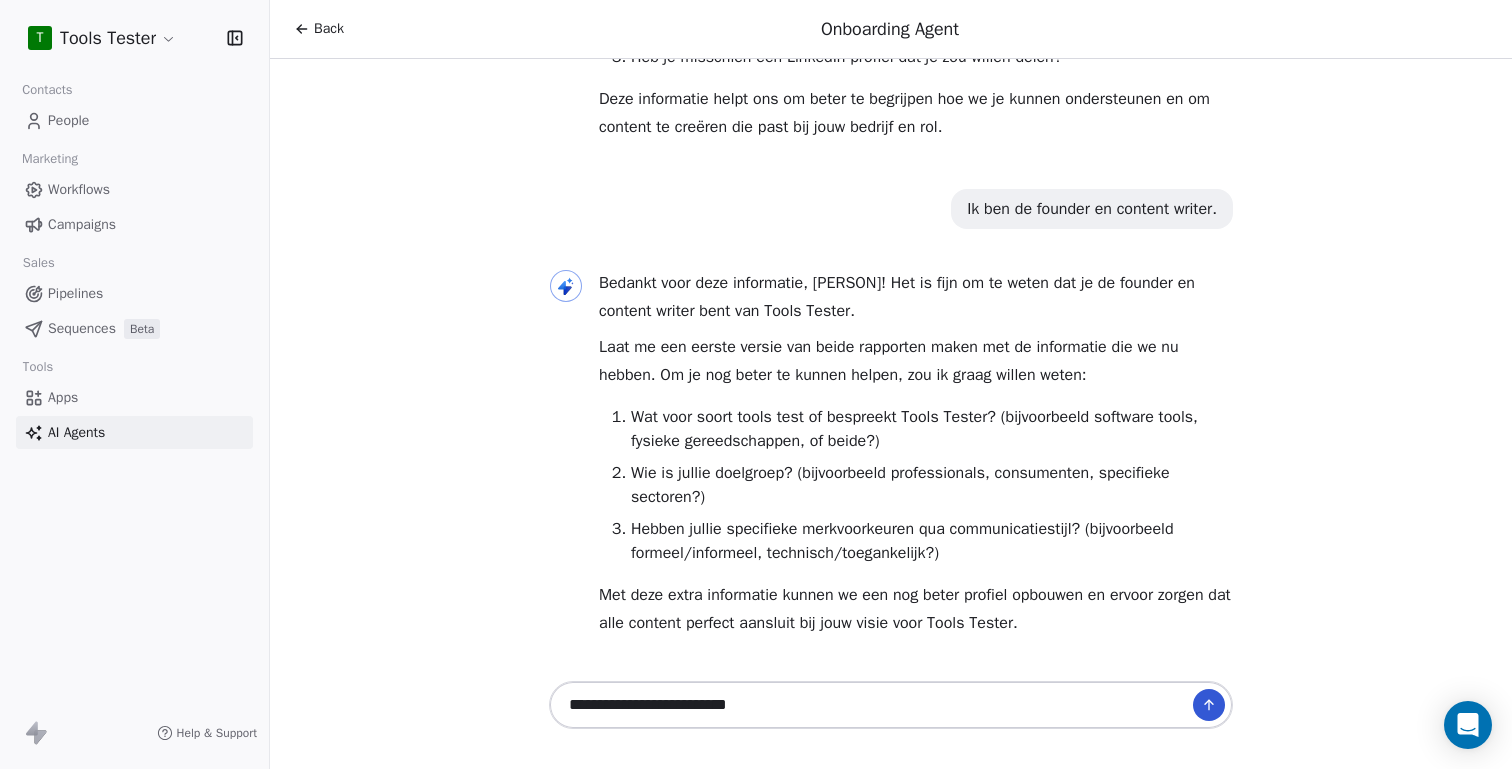 type on "**********" 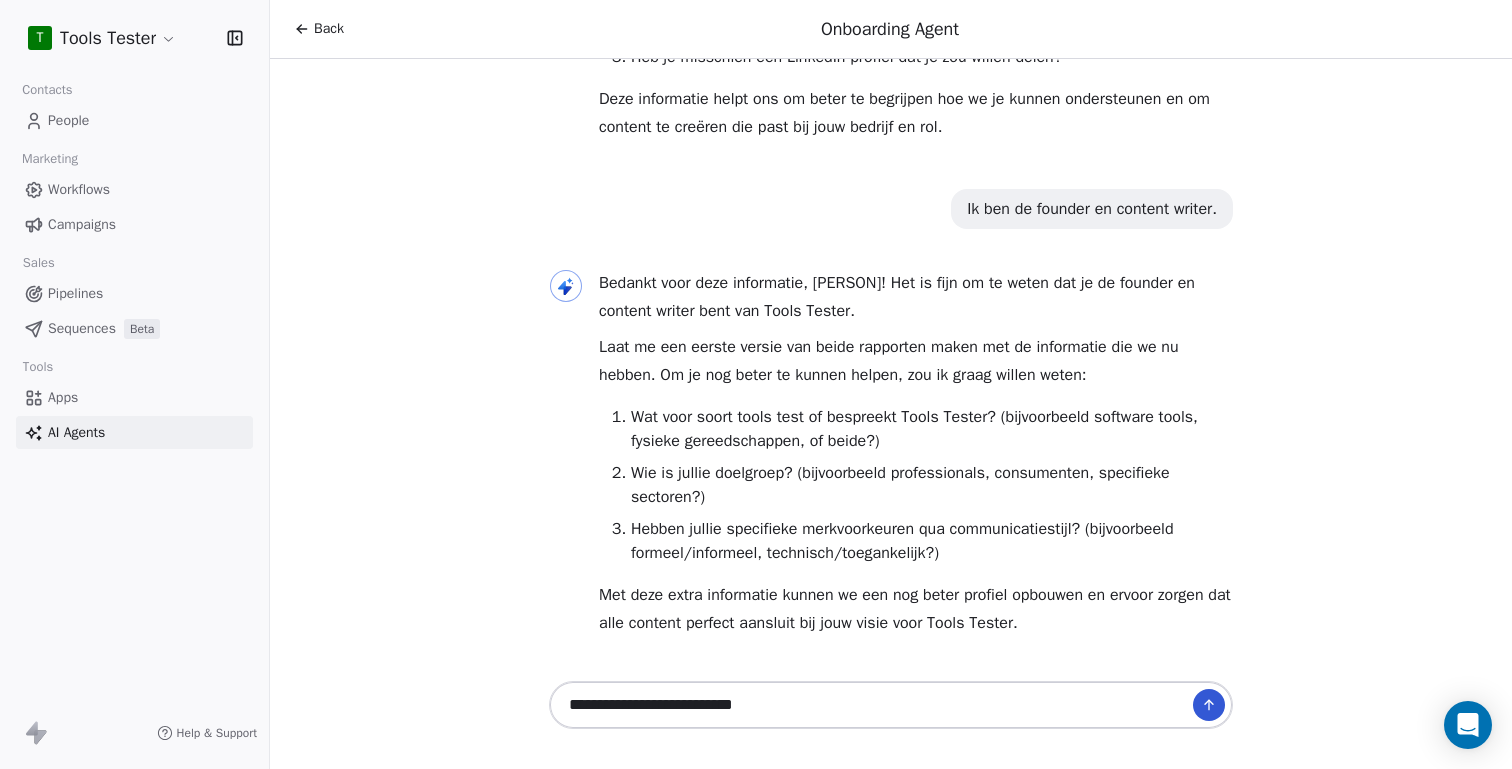 type 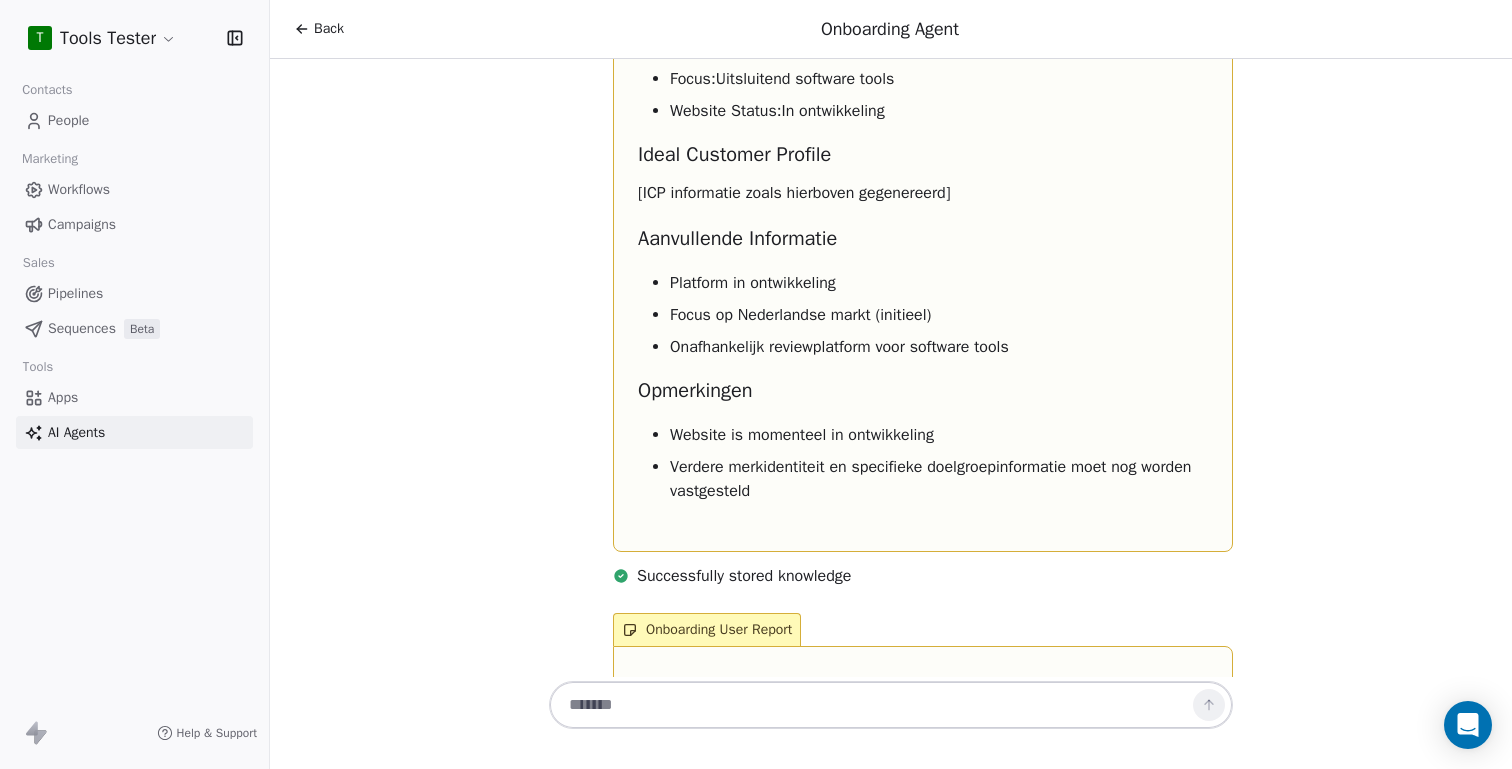 scroll, scrollTop: 2115, scrollLeft: 0, axis: vertical 